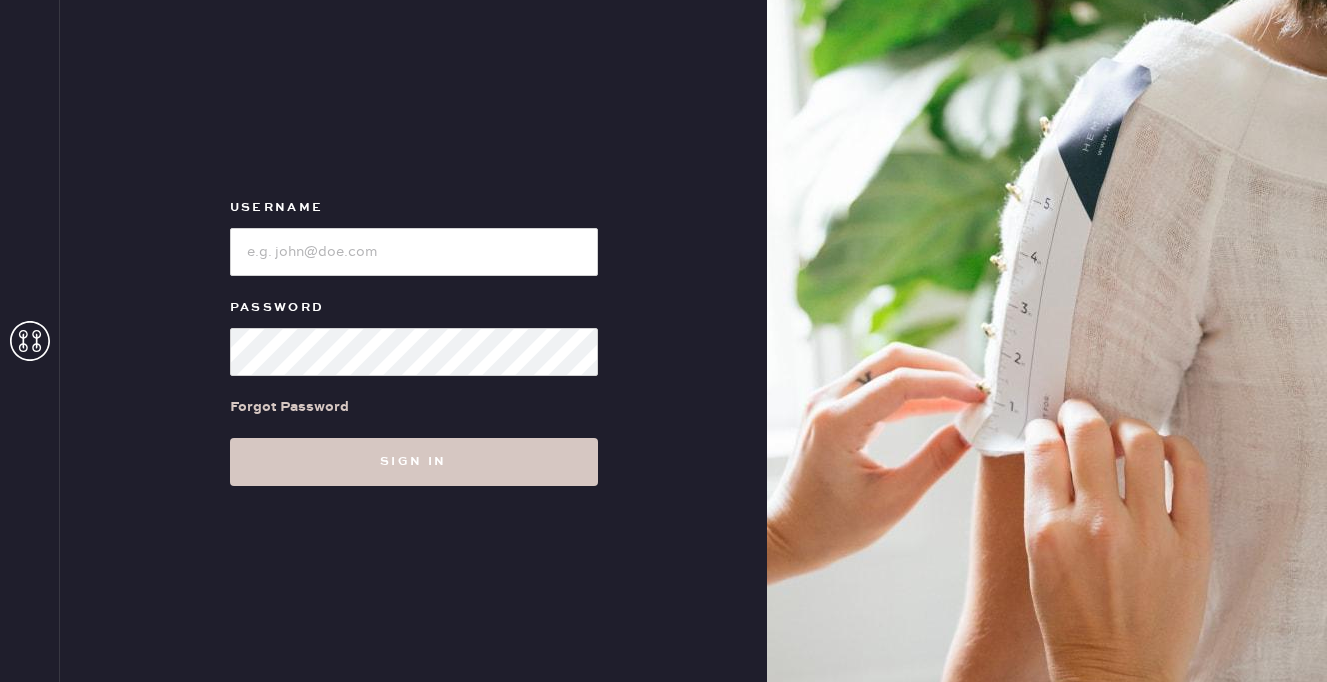 scroll, scrollTop: 0, scrollLeft: 0, axis: both 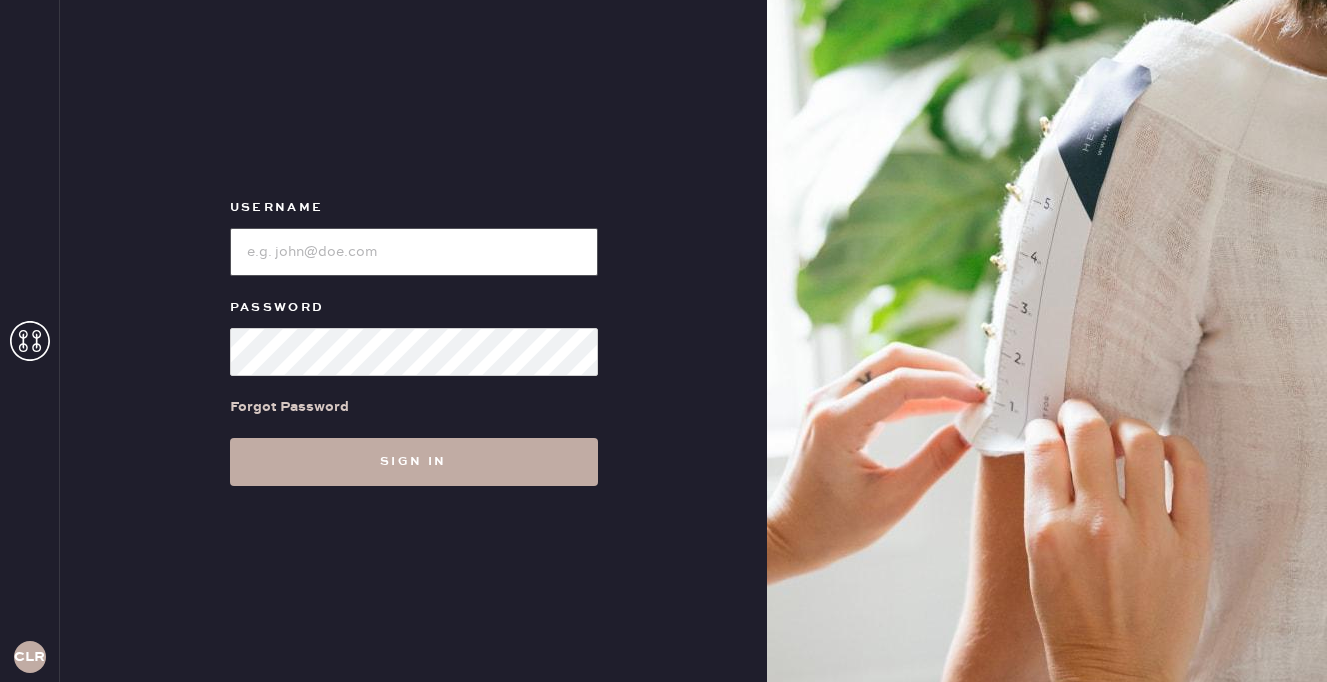 type on "reformation+customerlove@example.com" 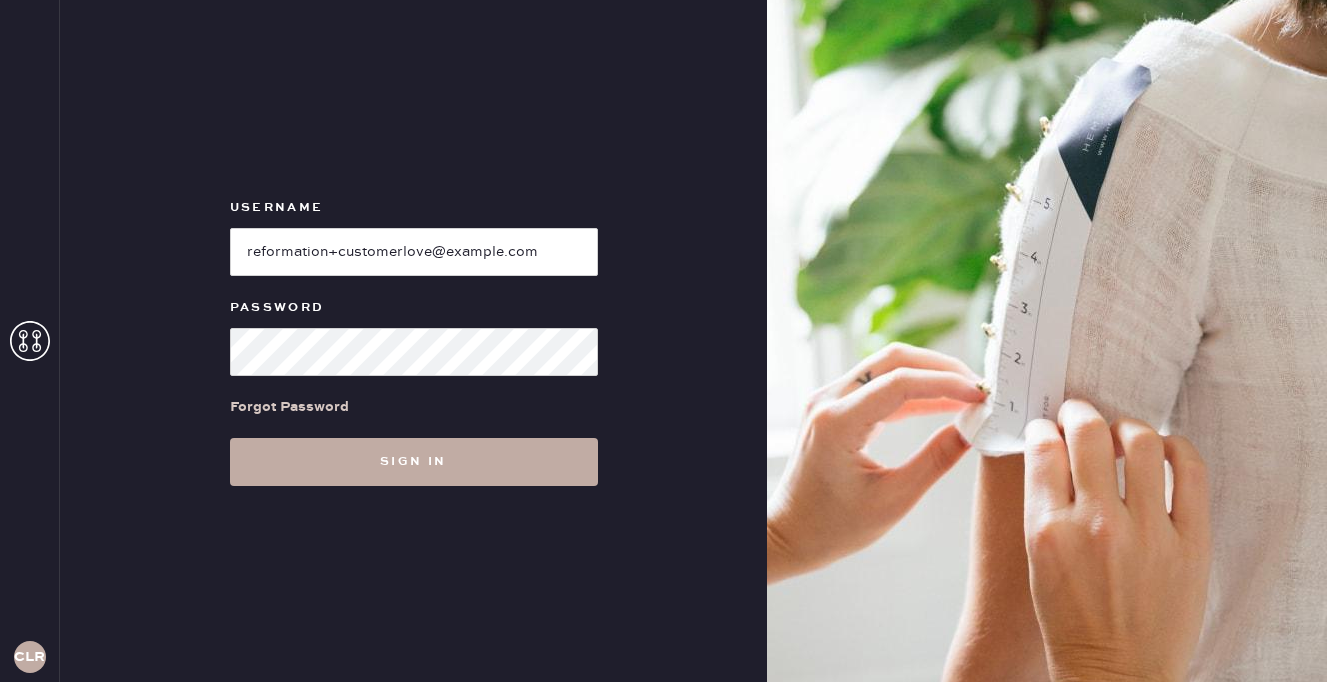 click on "Sign in" at bounding box center (414, 462) 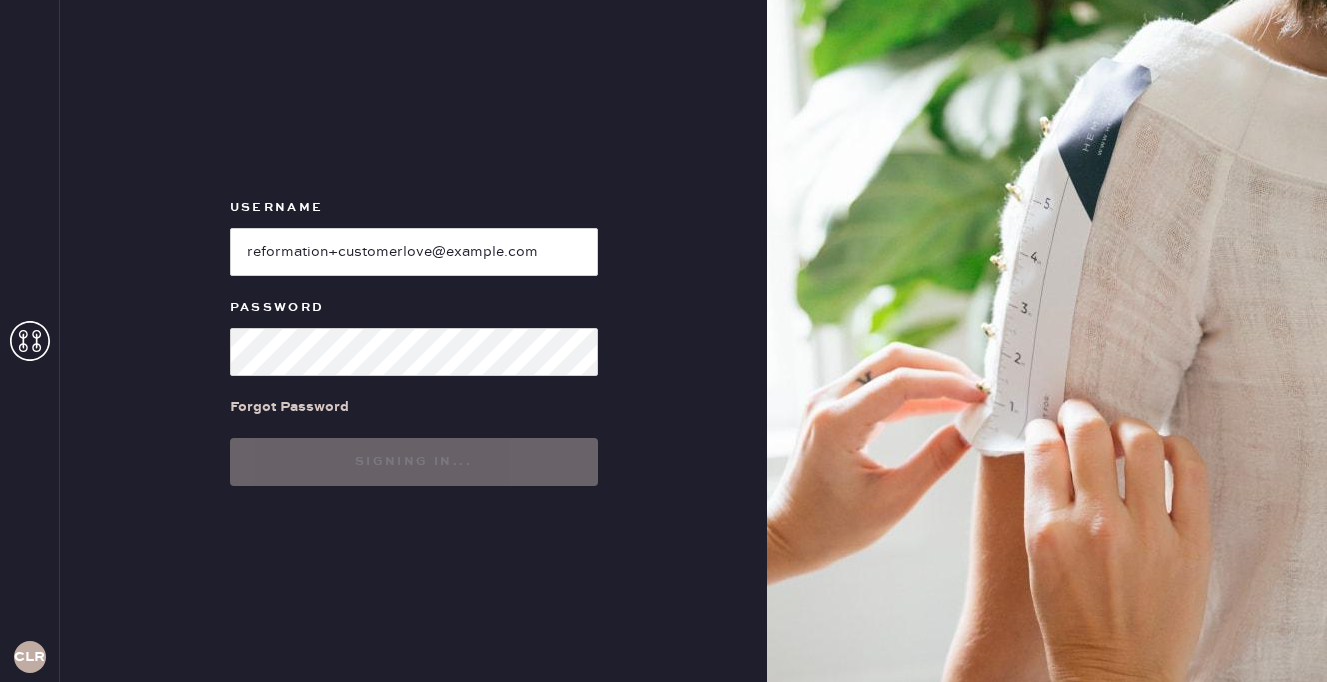 scroll, scrollTop: 0, scrollLeft: 0, axis: both 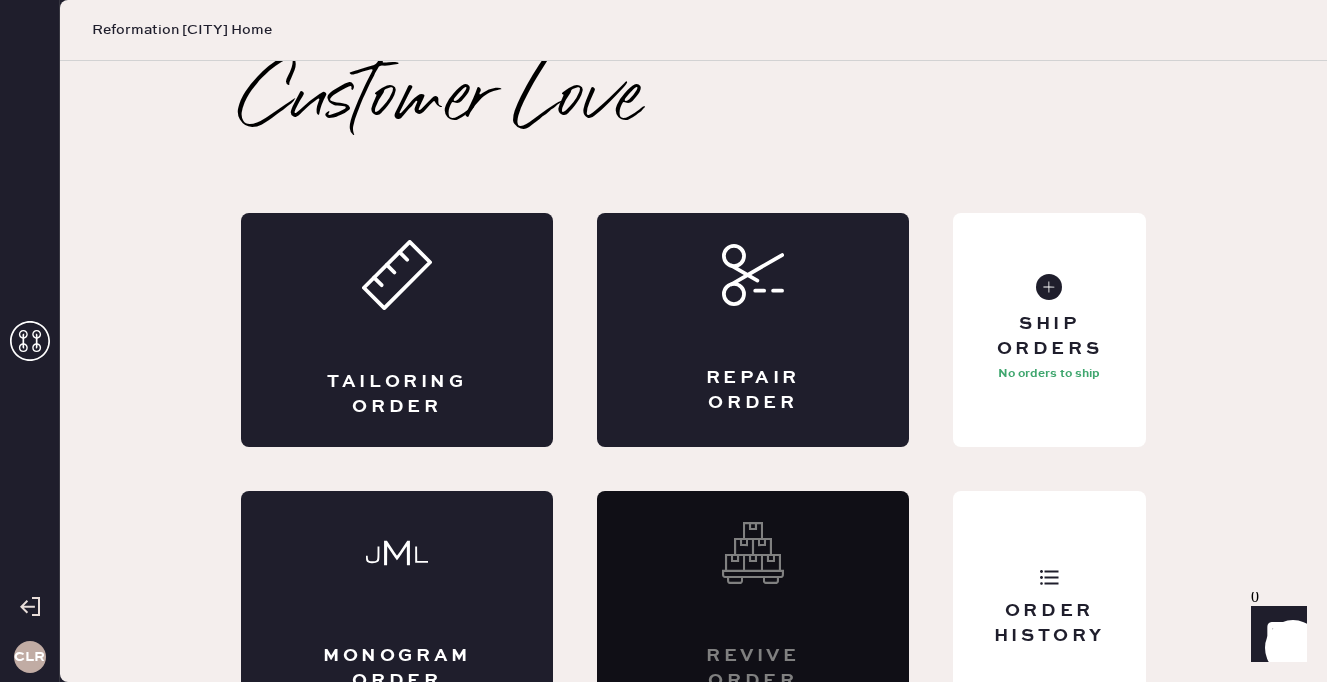click 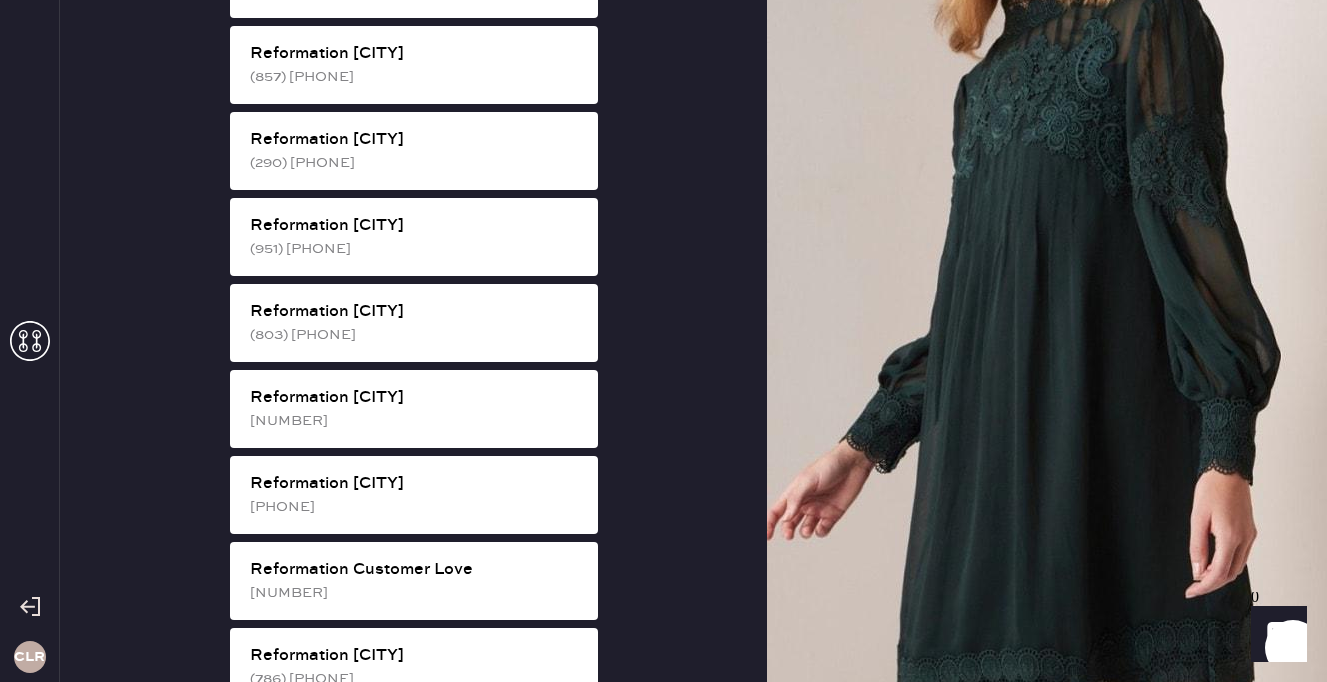 scroll, scrollTop: 570, scrollLeft: 0, axis: vertical 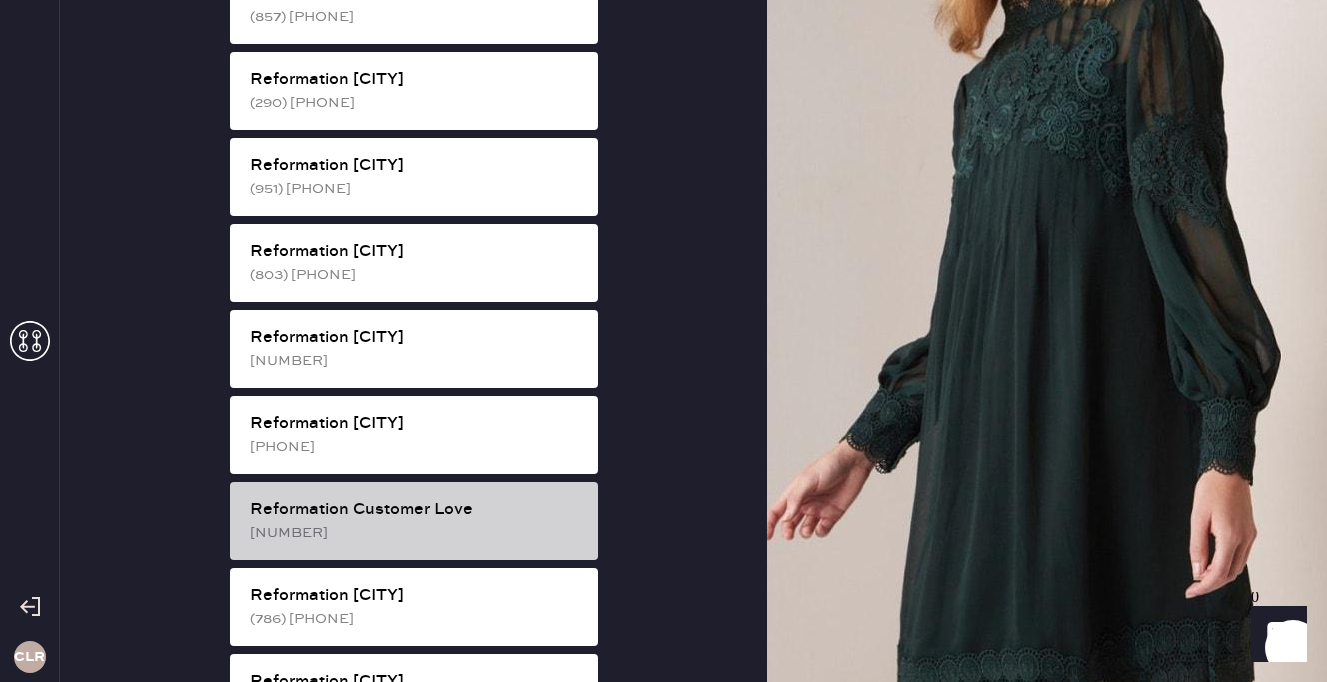 click on "[NUMBER]" at bounding box center (416, 533) 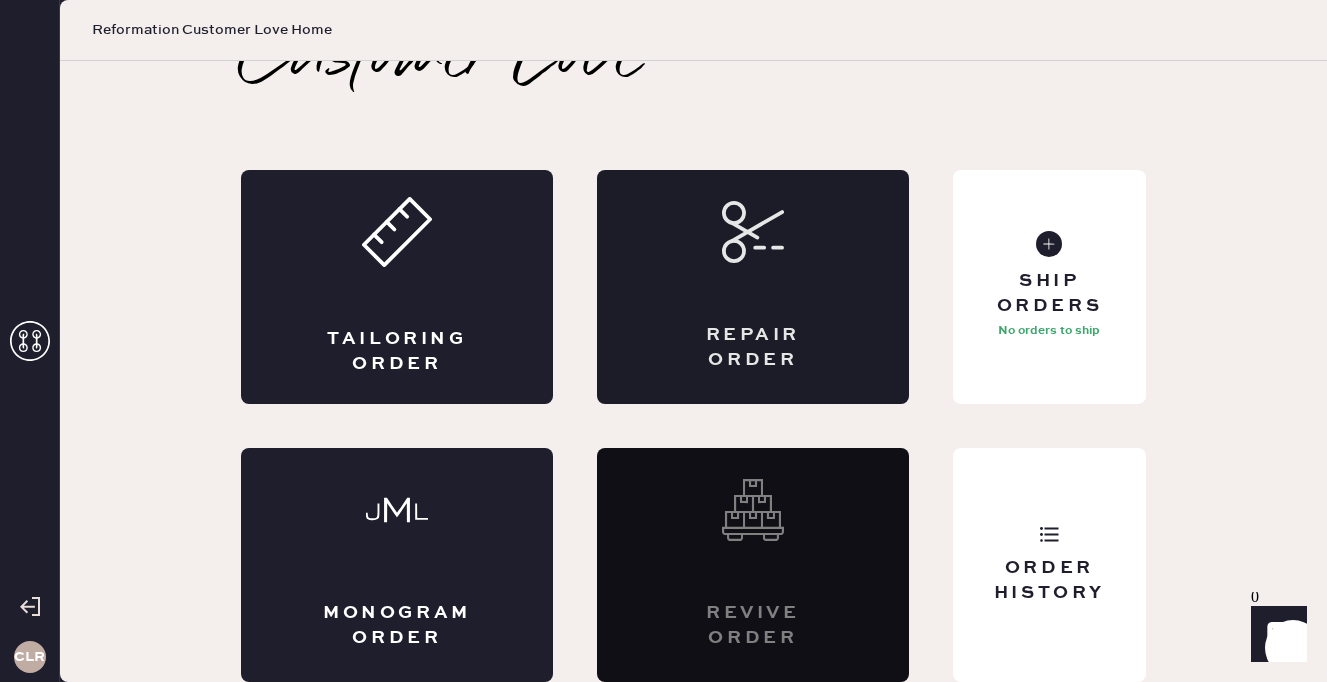 click on "Repair Order" at bounding box center [753, 287] 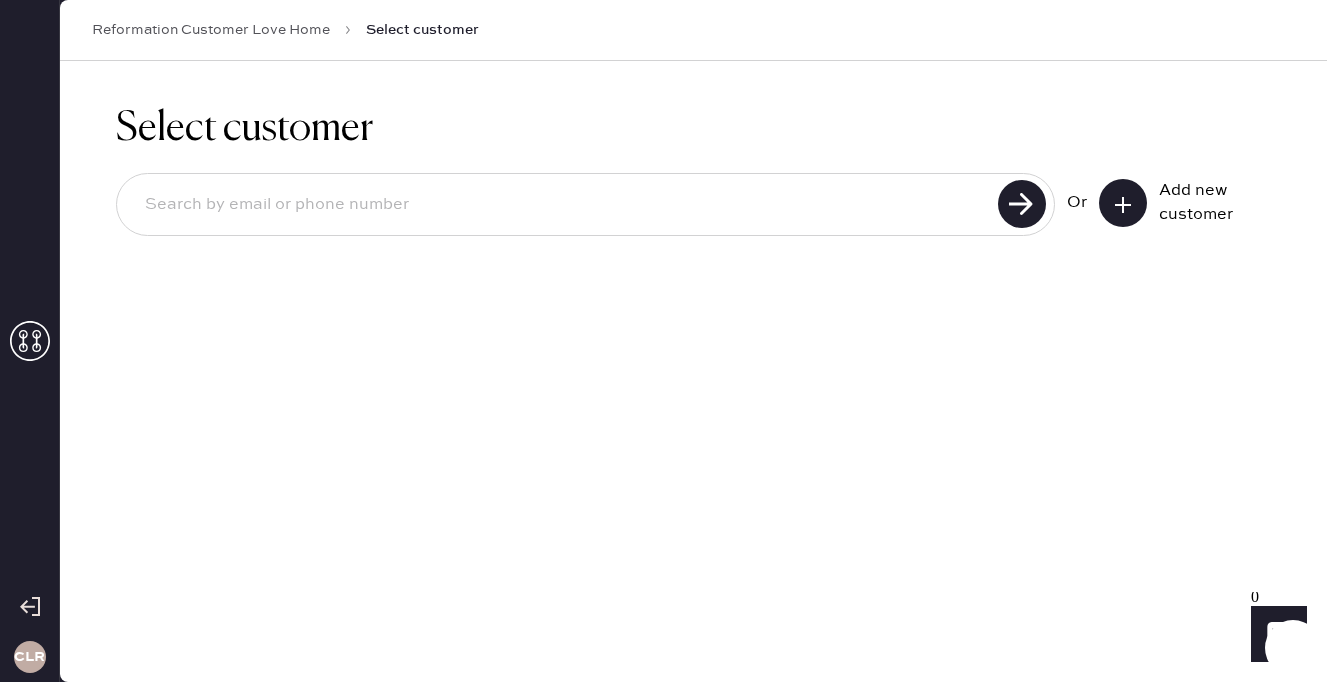 click on "Or Add new customer" at bounding box center [693, 206] 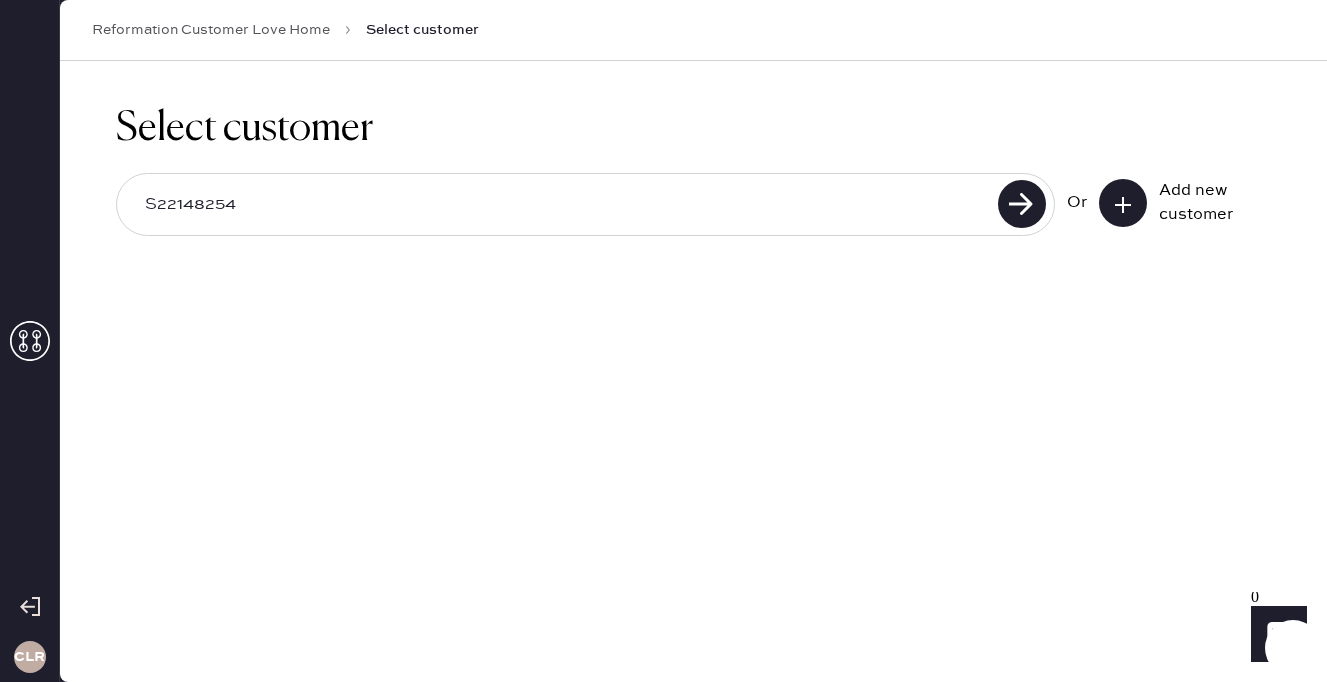 type on "S22148254" 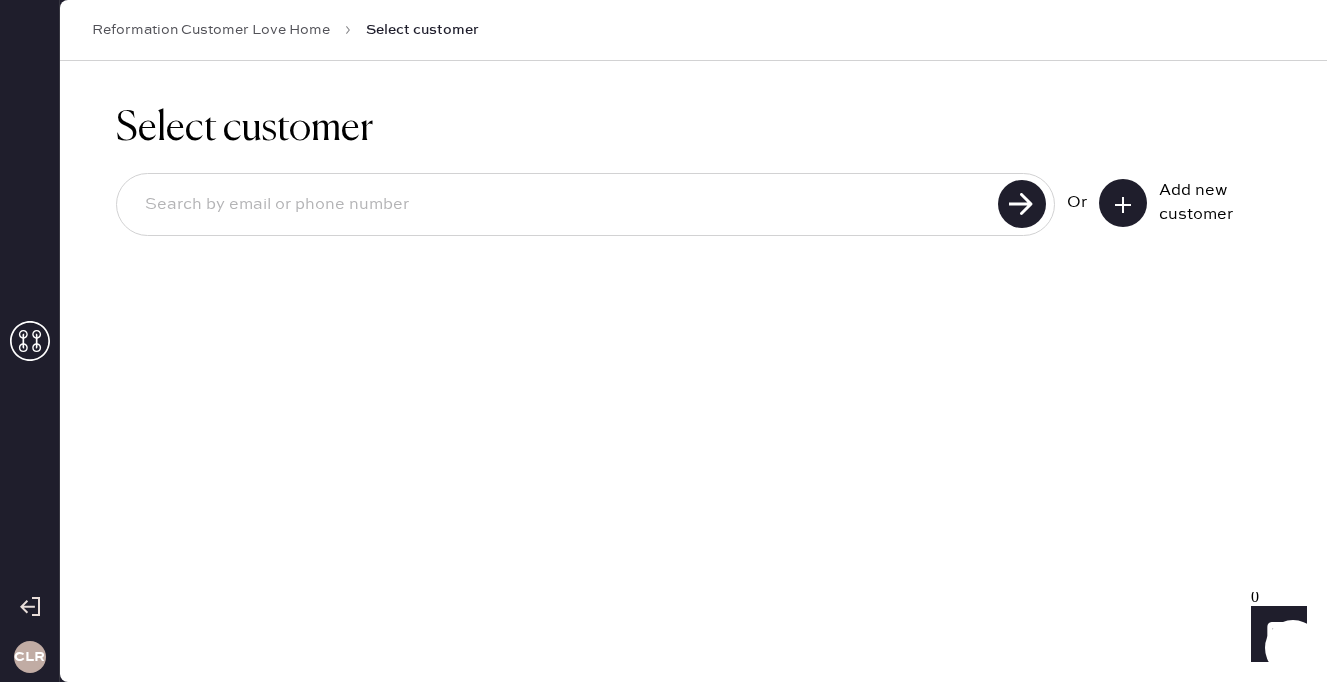 paste on "[EMAIL]" 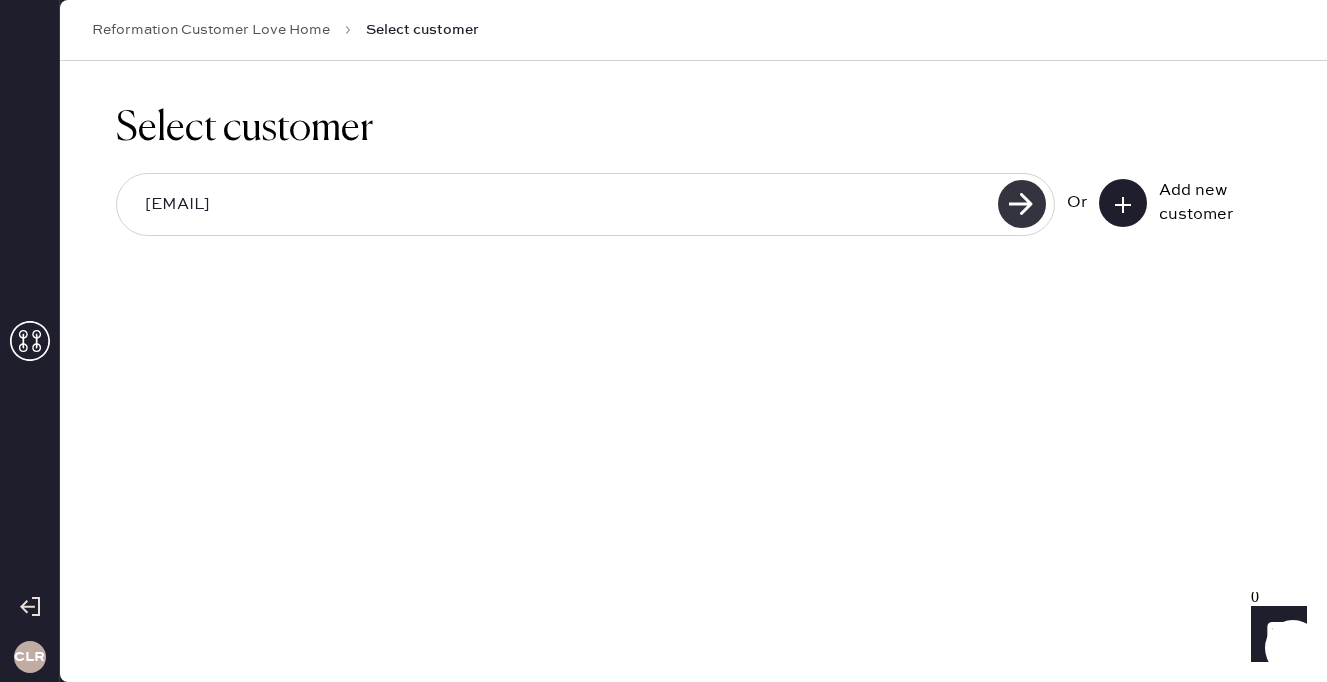type on "[EMAIL]" 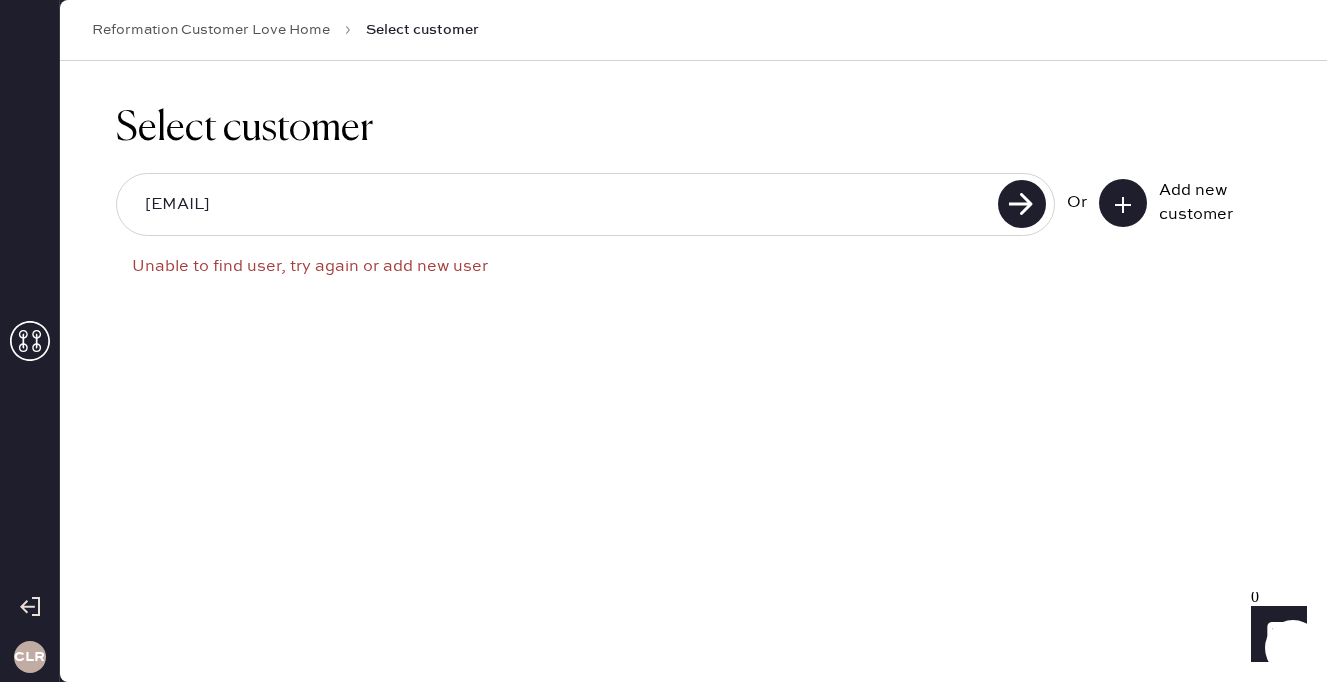 click at bounding box center (1123, 203) 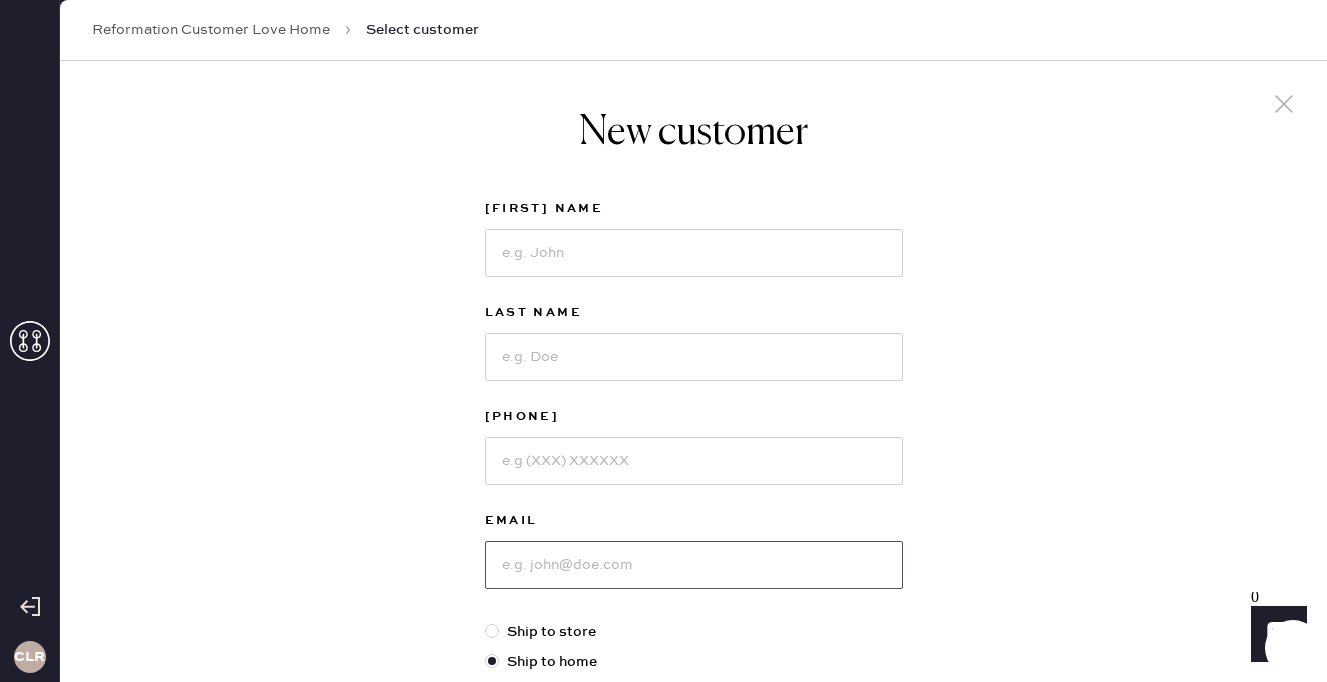 click at bounding box center (694, 565) 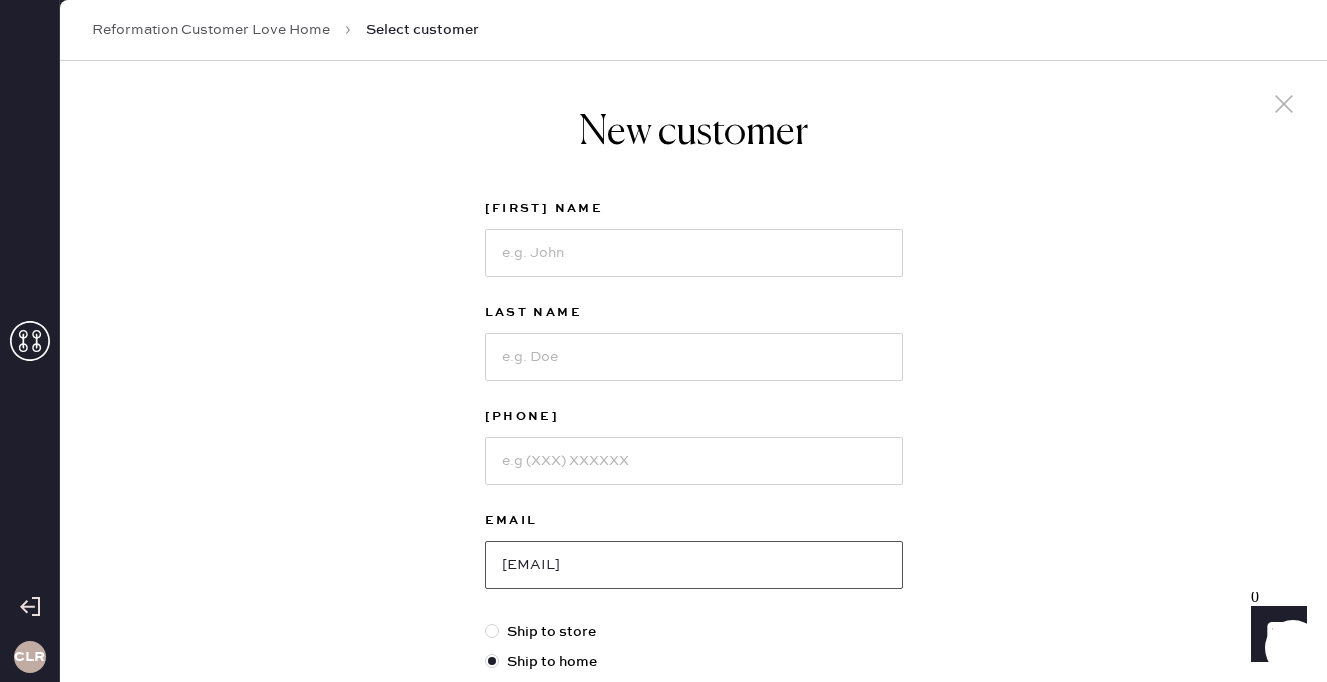type on "[EMAIL]" 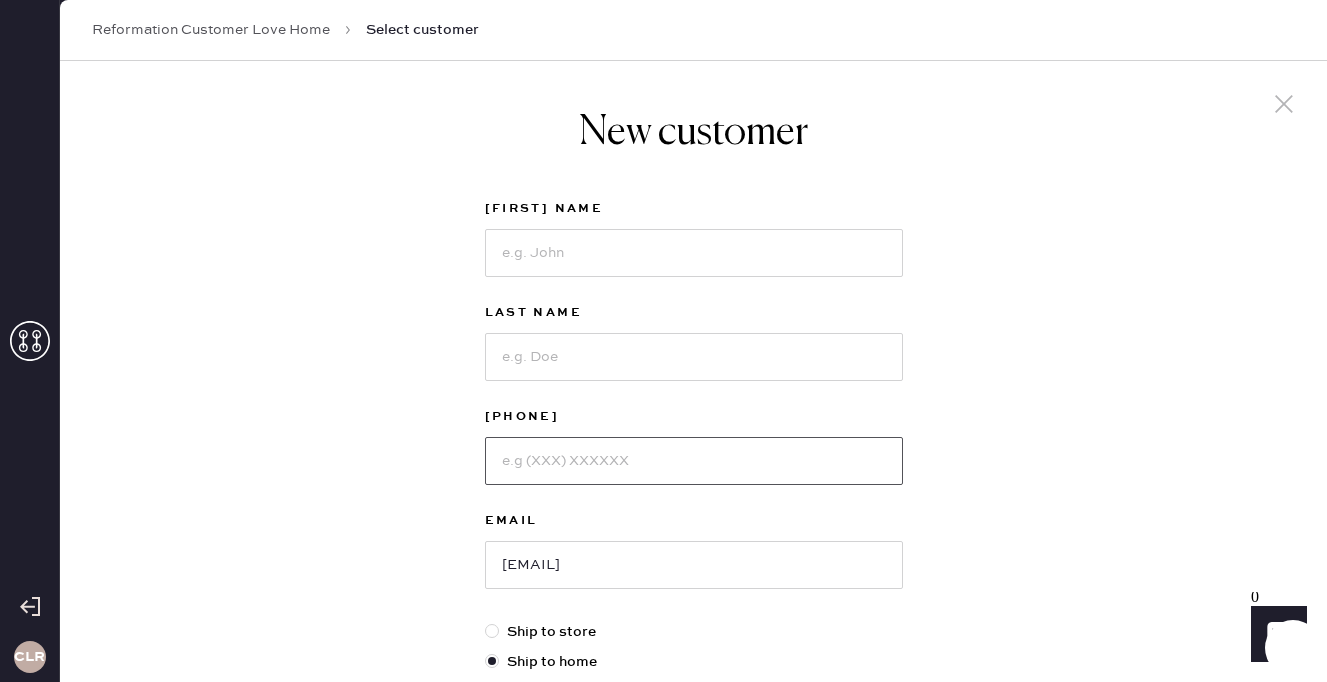 click at bounding box center (694, 461) 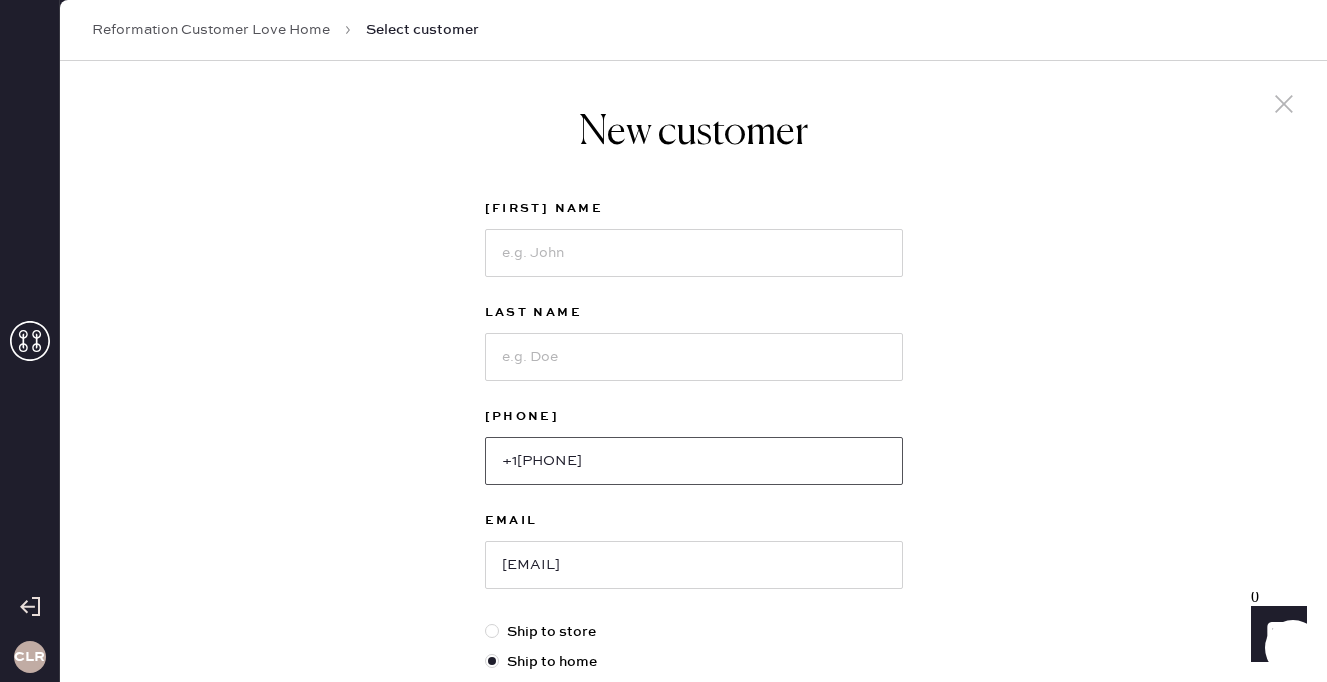 type on "+1[PHONE]" 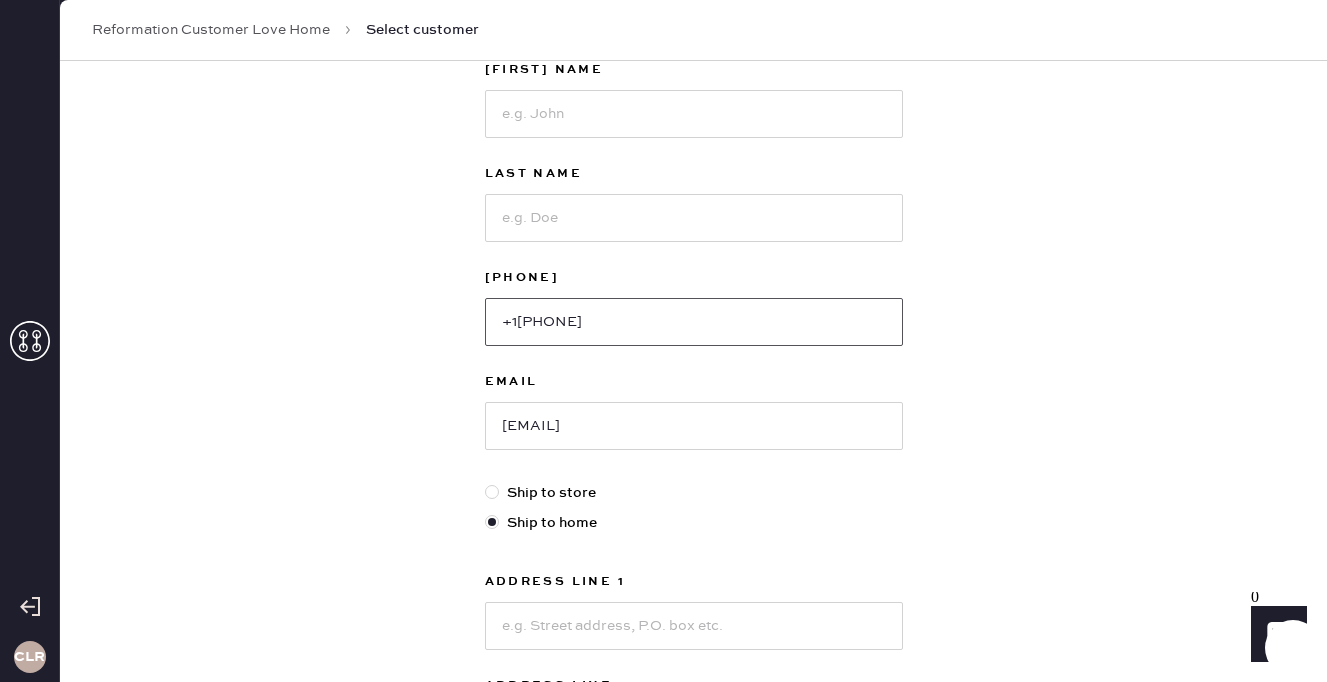 scroll, scrollTop: 140, scrollLeft: 0, axis: vertical 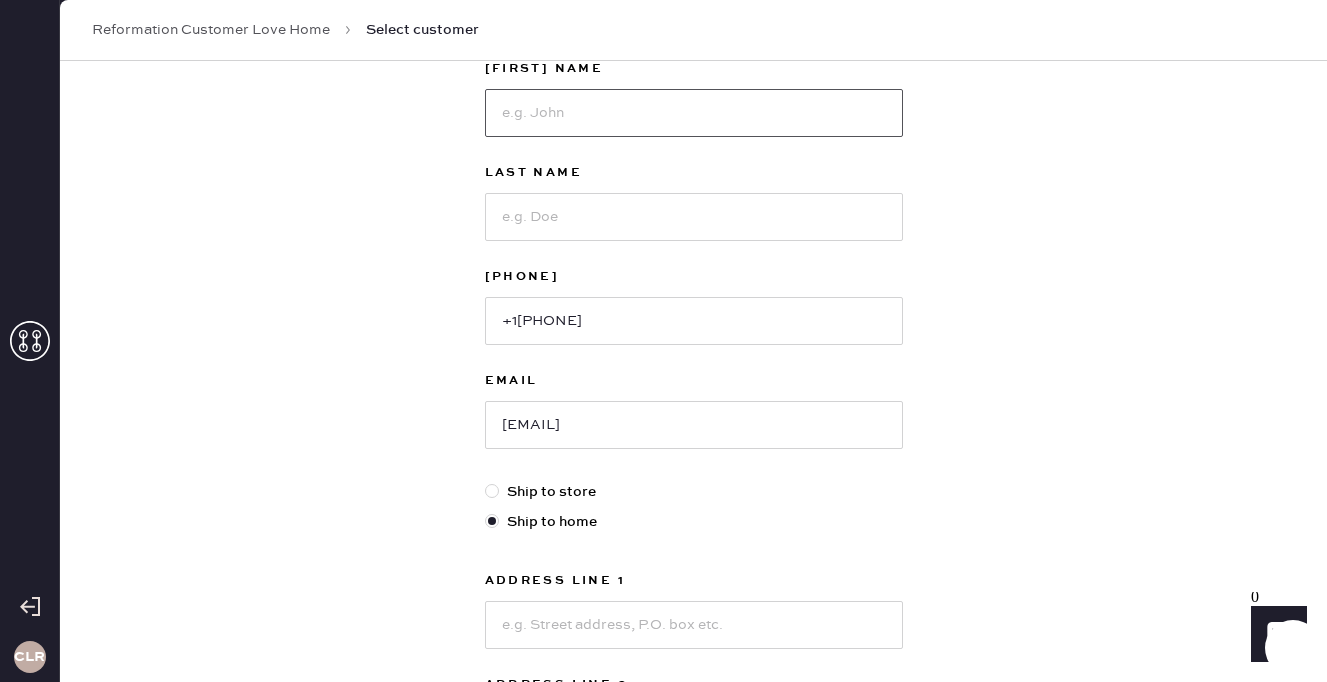 click at bounding box center (694, 113) 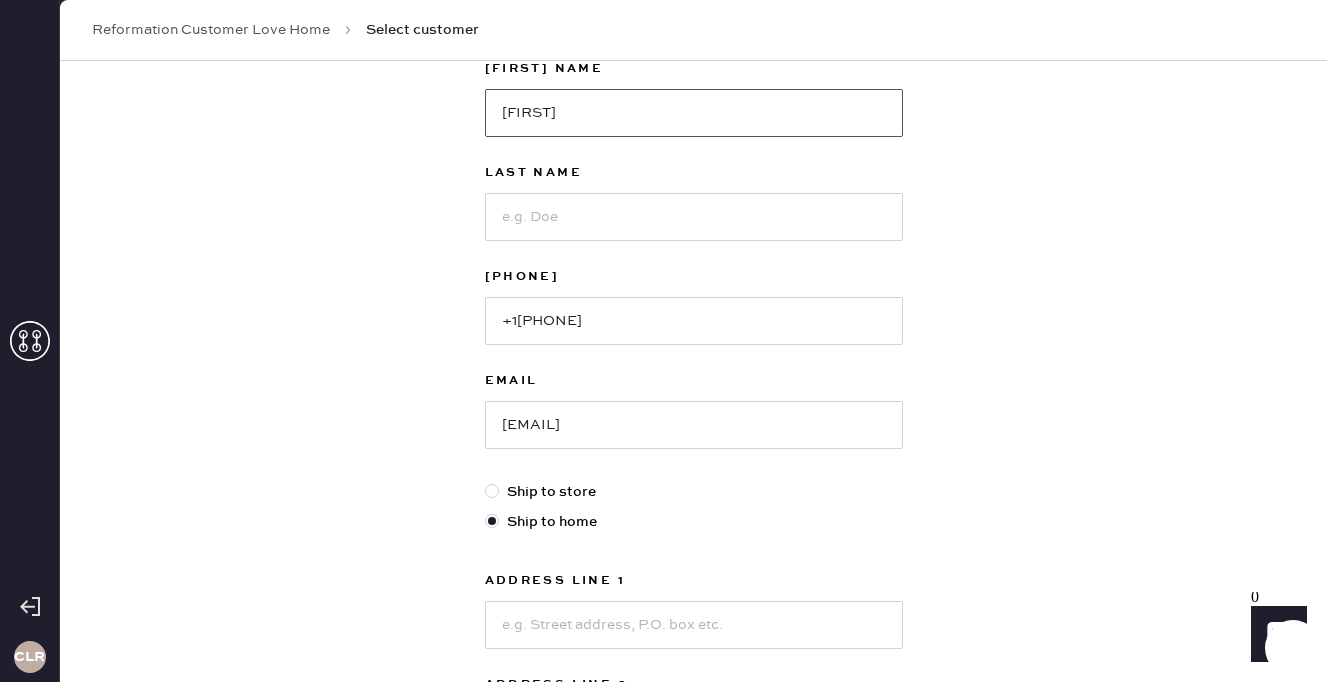 type on "[FIRST]" 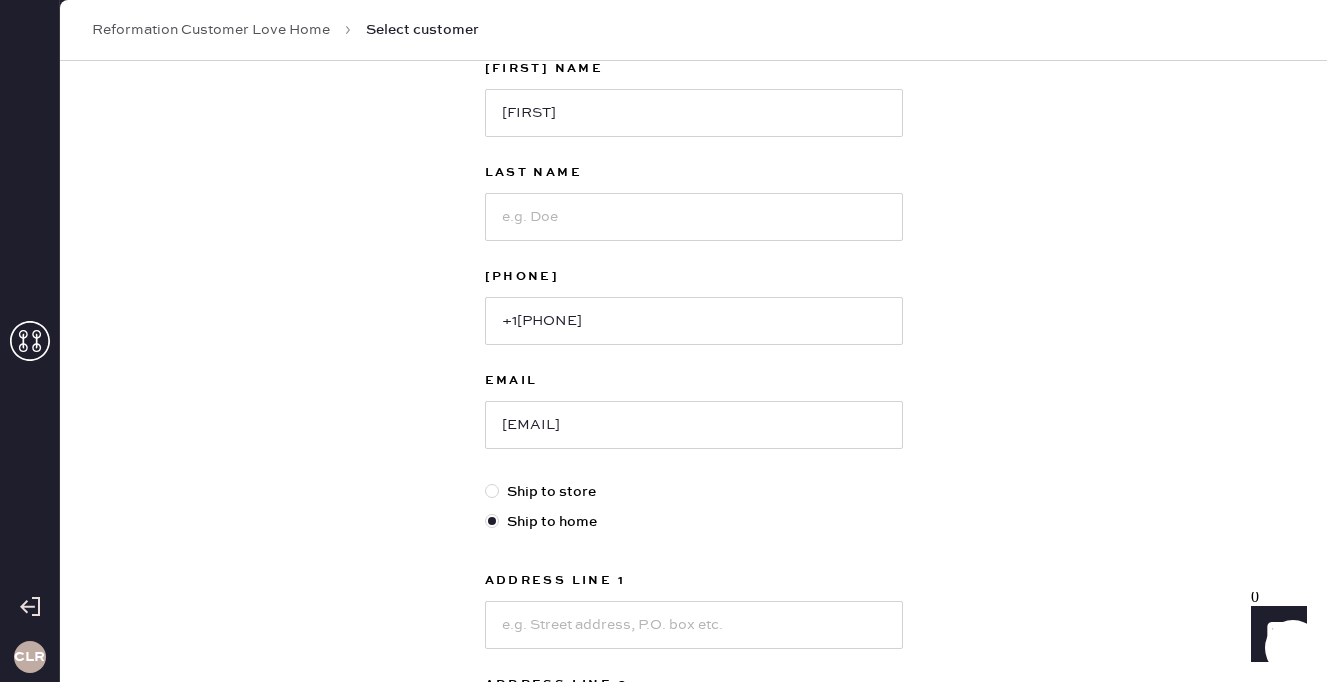 click on "Last Name" at bounding box center (694, 213) 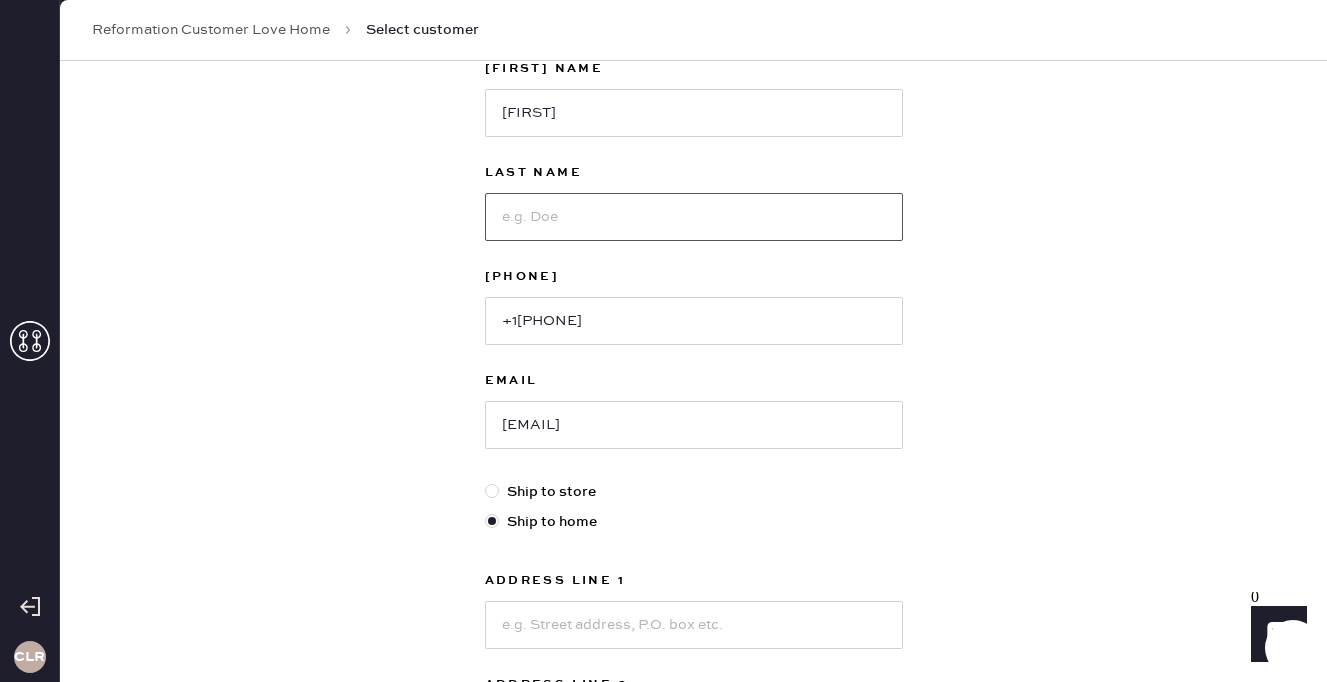 click at bounding box center [694, 217] 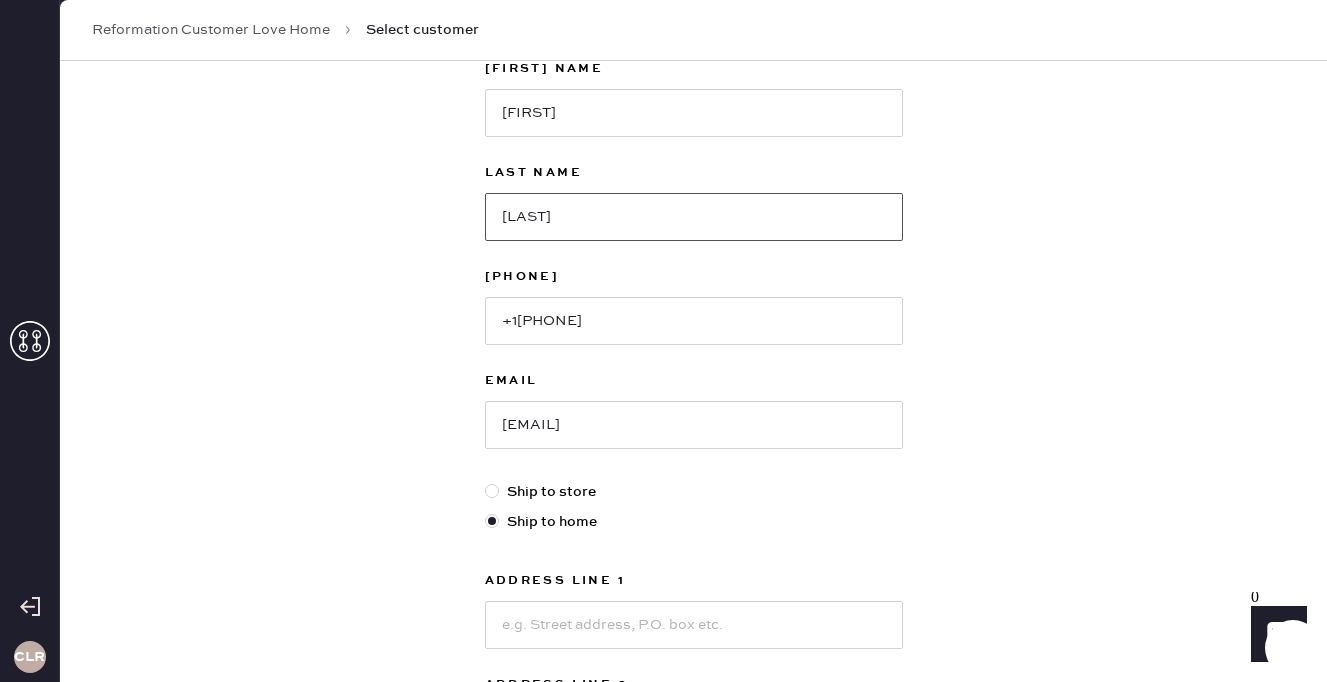 type on "[LAST]" 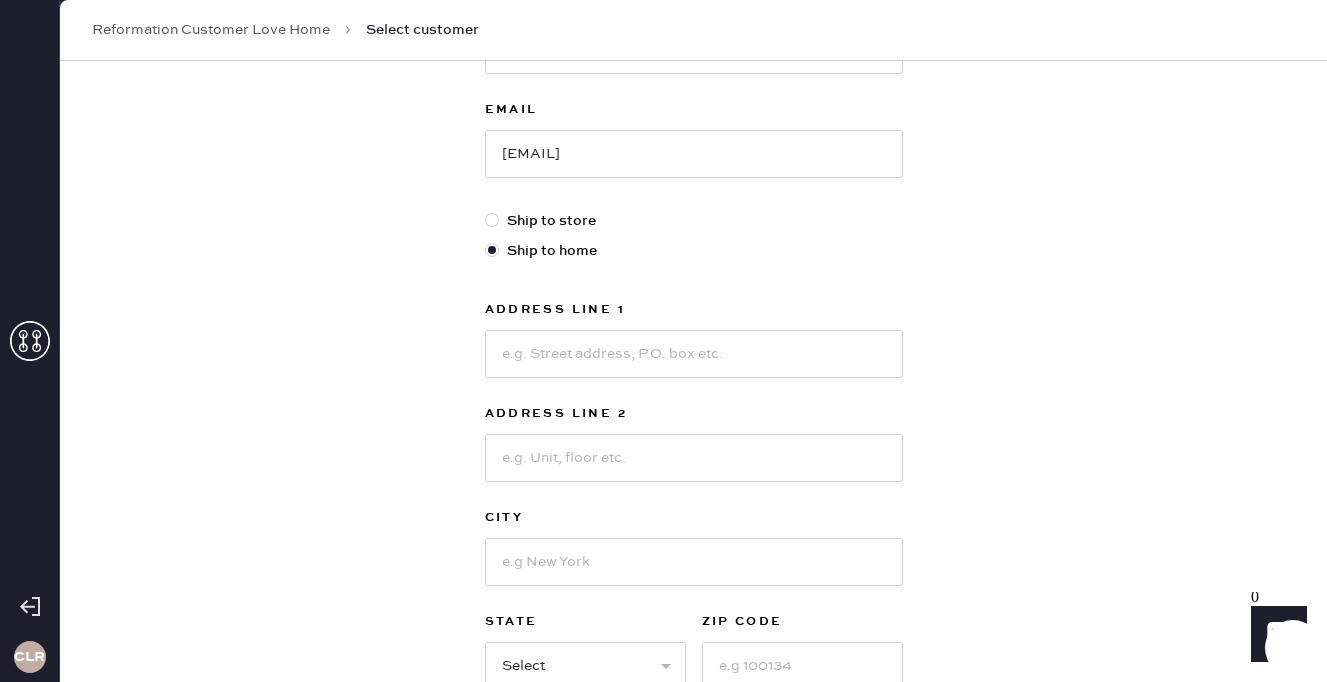 scroll, scrollTop: 409, scrollLeft: 0, axis: vertical 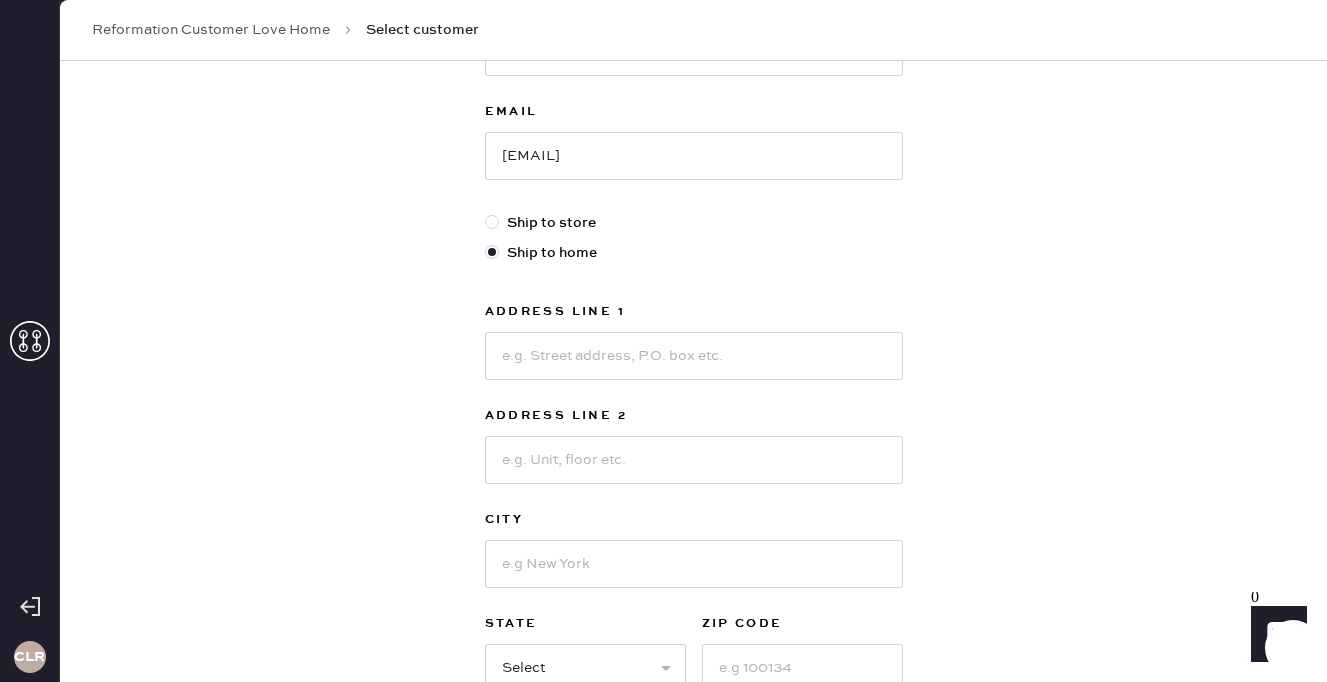 click on "Address Line 1 Address Line 2 [CITY] [STATE] Select AK AL AR AZ CA CO CT DC DE FL GA HI IA ID IL IN KS KY LA MA MD ME MI MN MO MS MT NC ND NE NH NJ NM NV NY OH OK OR PA RI SC SD TN TX UT VA VT WA WI WV WY [ZIP Code]" at bounding box center (694, 496) 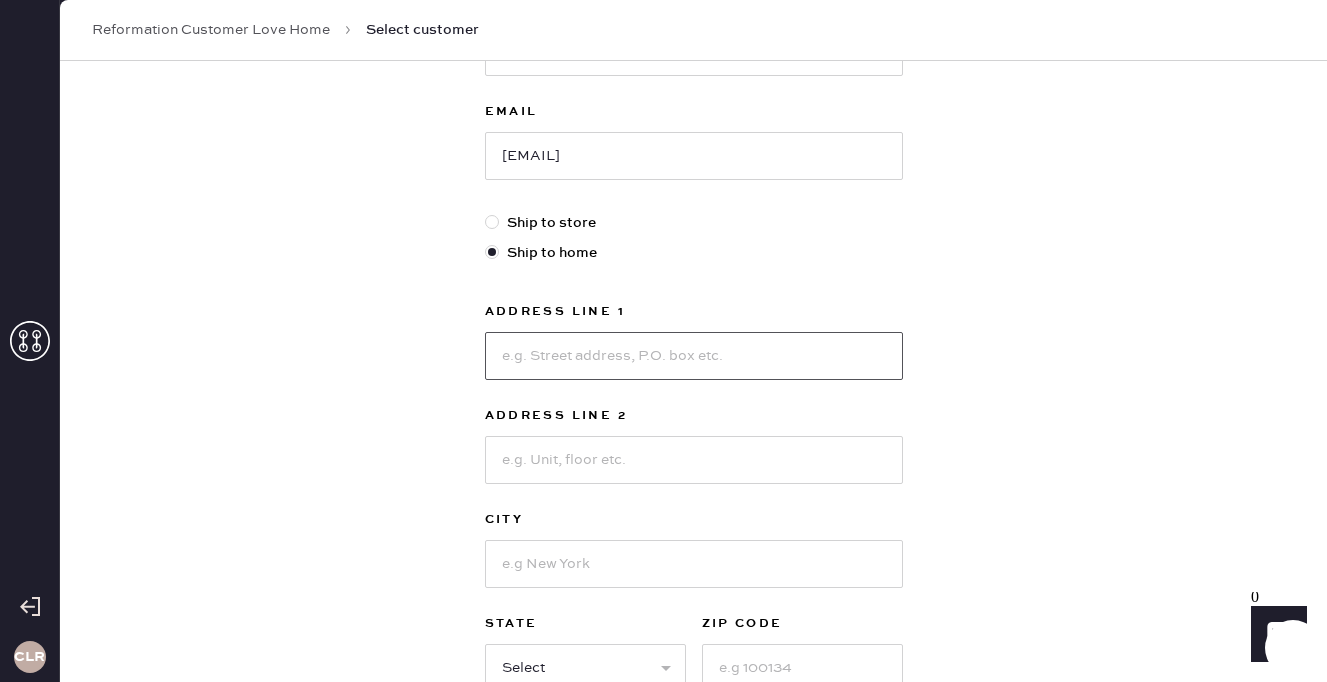 click at bounding box center [694, 356] 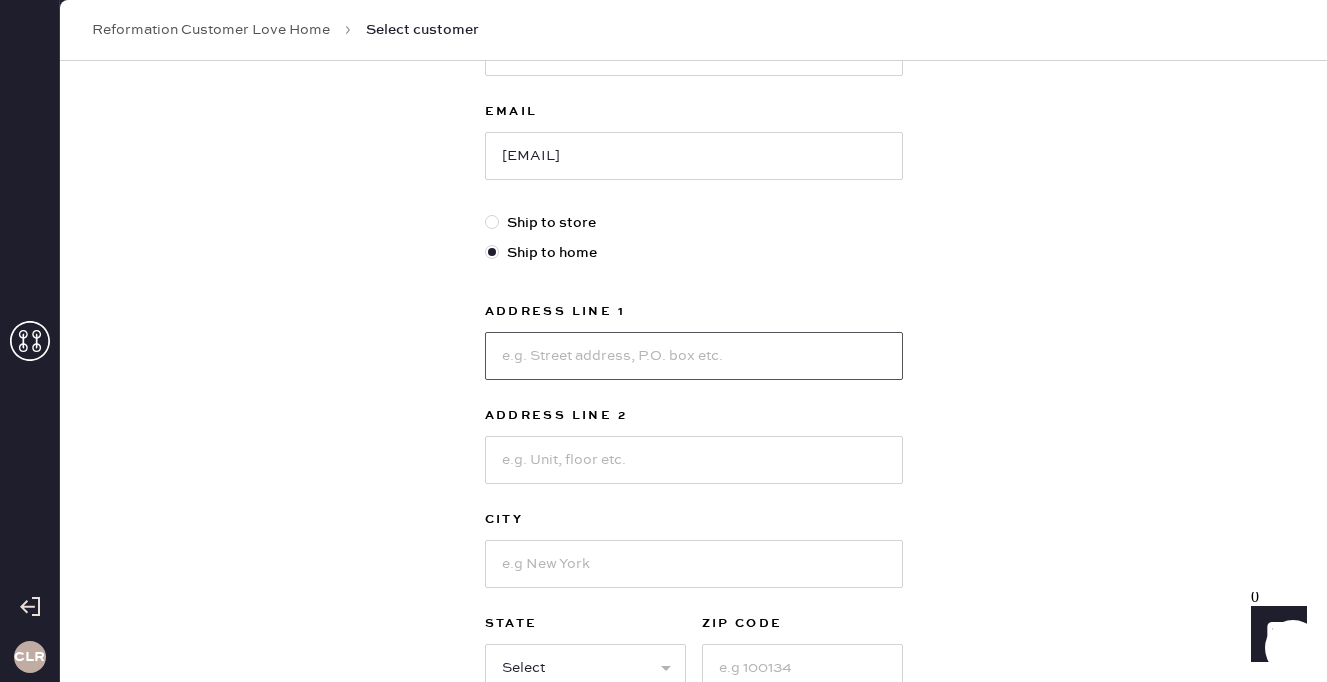 paste on "[ADDRESS]" 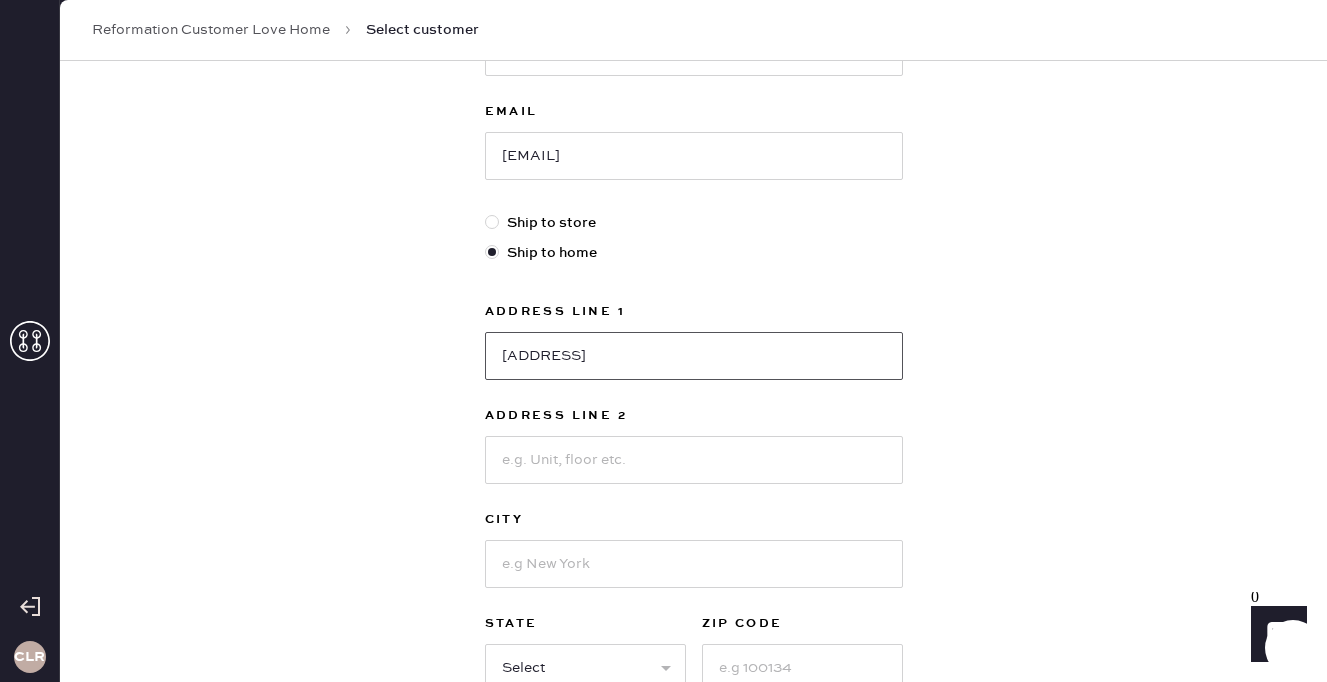 type on "[ADDRESS]" 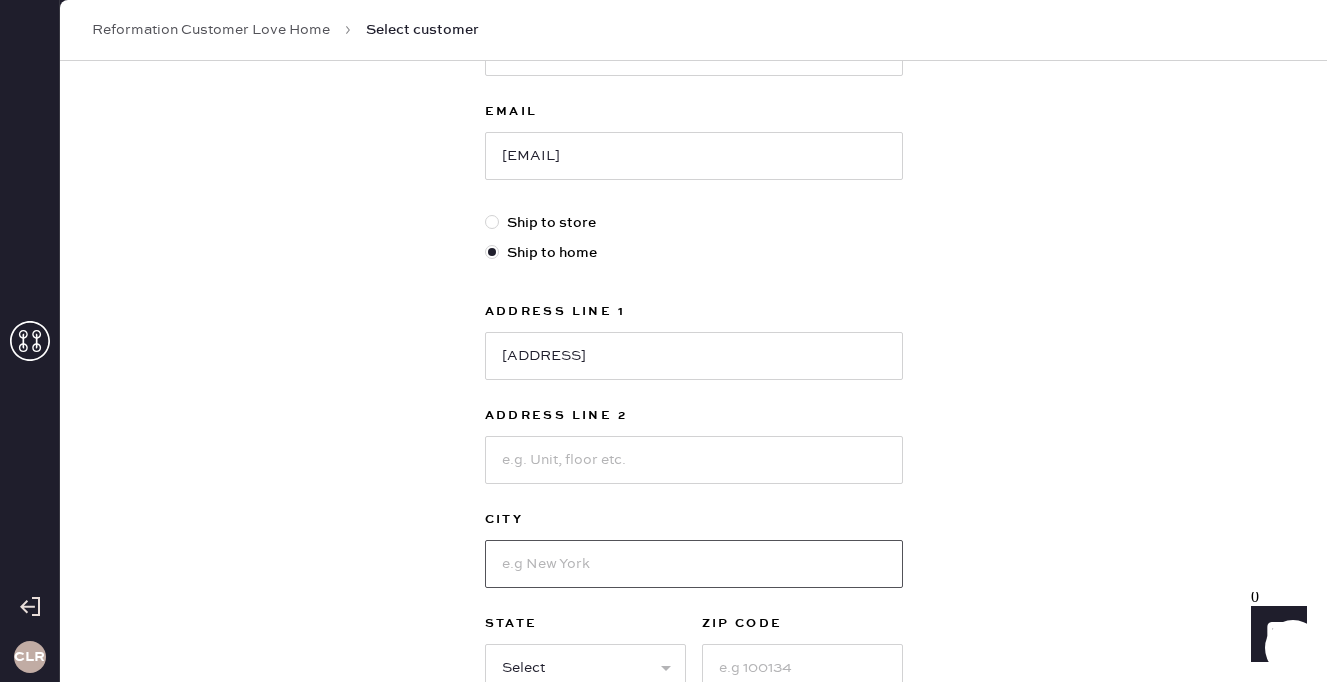 click at bounding box center [694, 564] 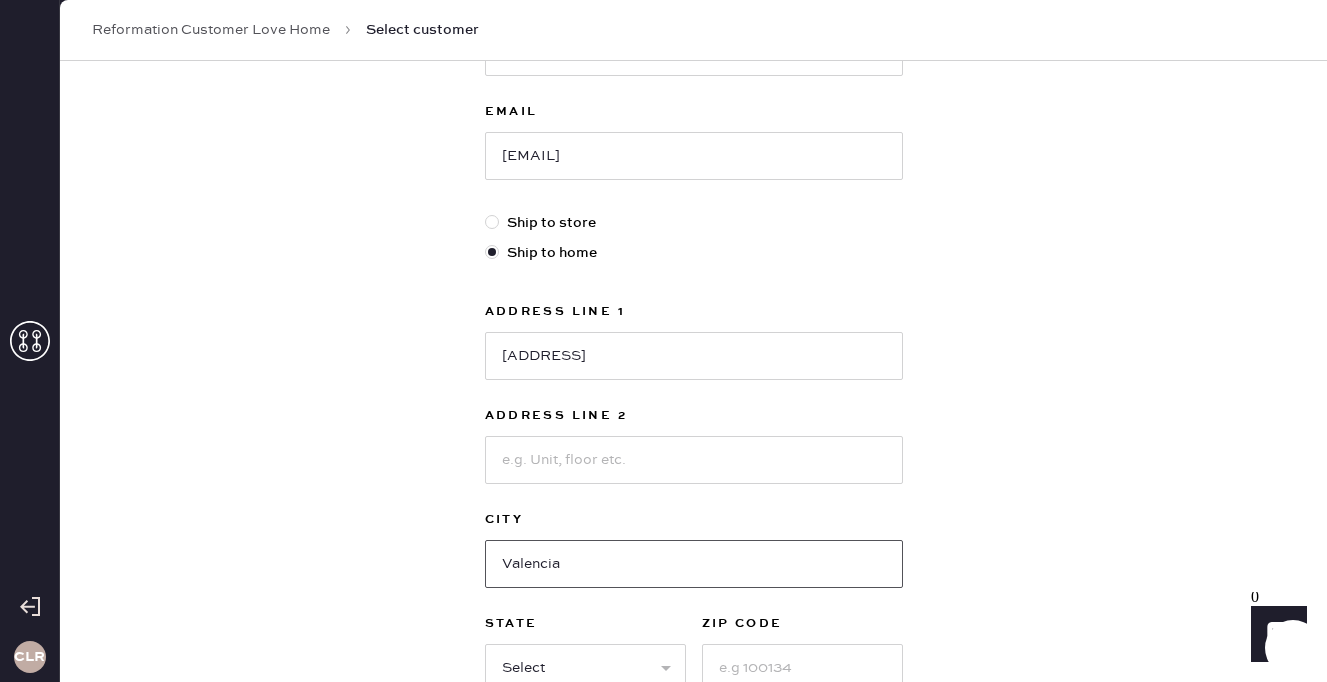 type on "Valencia" 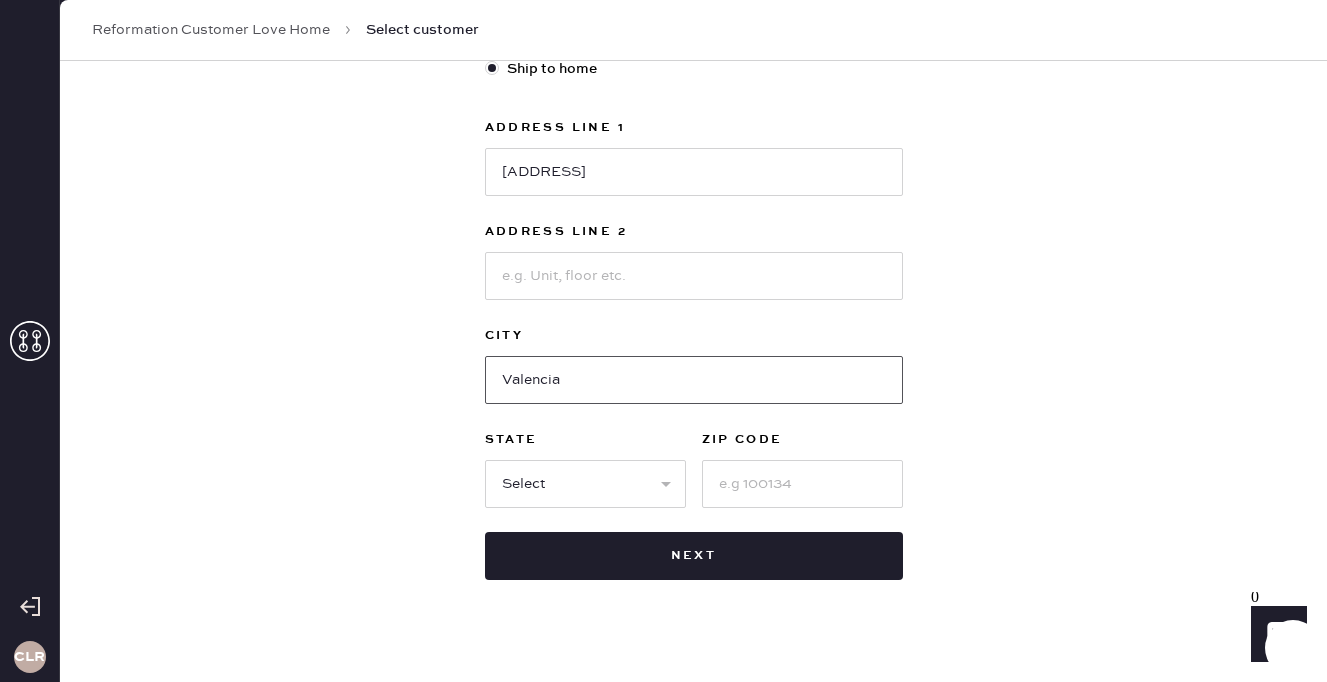 scroll, scrollTop: 599, scrollLeft: 0, axis: vertical 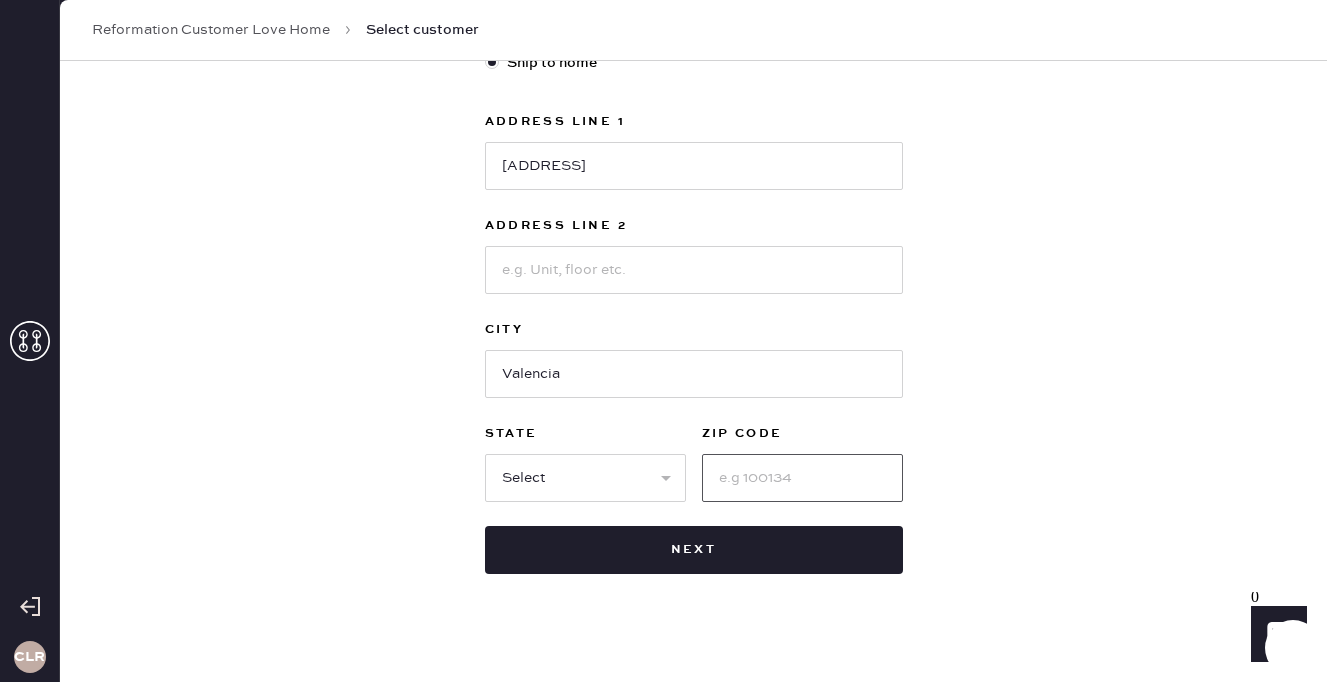 click at bounding box center [802, 478] 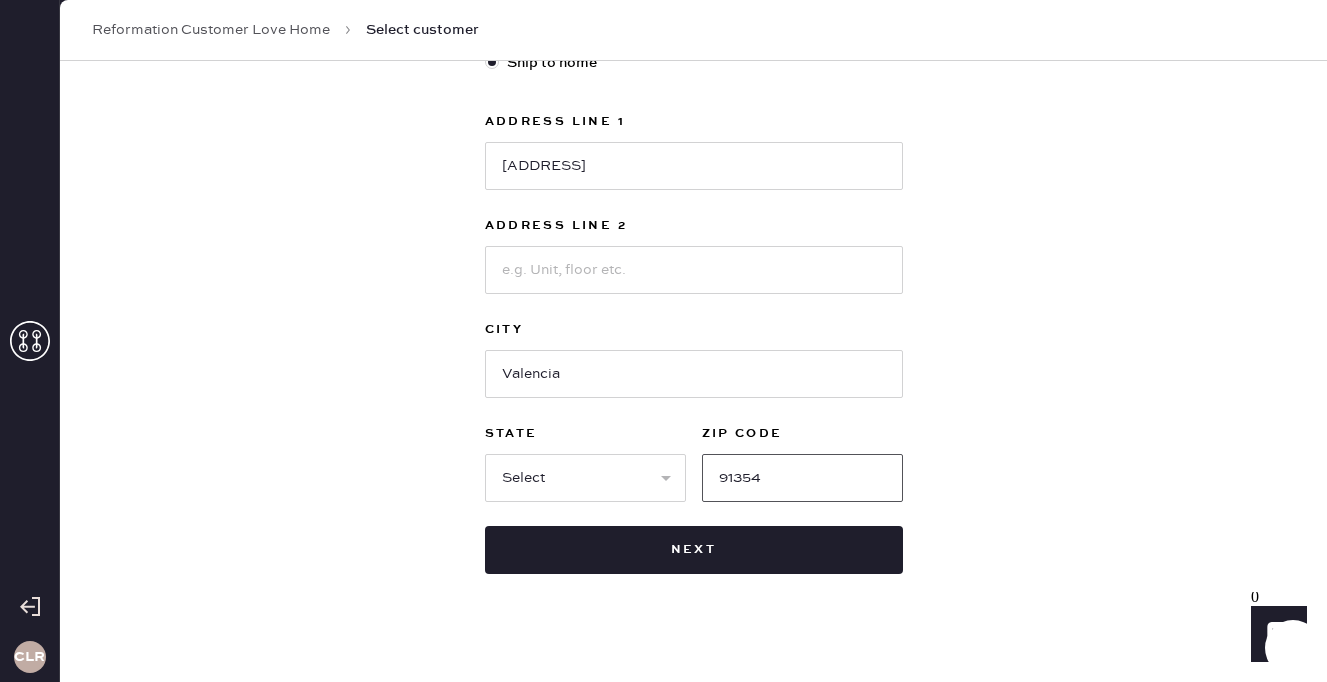 type on "91354" 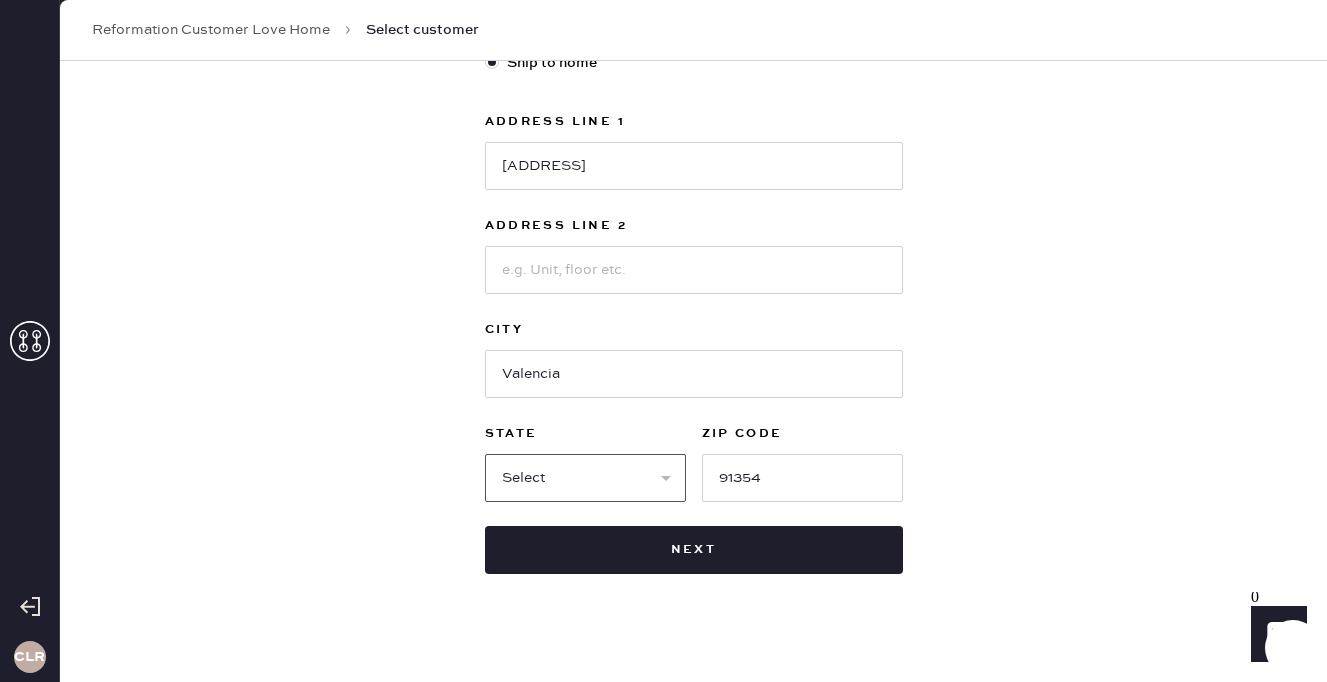 click on "Select AK AL AR AZ CA CO CT DC DE FL GA HI IA ID IL IN KS KY LA MA MD ME MI MN MO MS MT NC ND NE NH NJ NM NV NY OH OK OR PA RI SC SD TN TX UT VA VT WA WI WV WY" at bounding box center [585, 478] 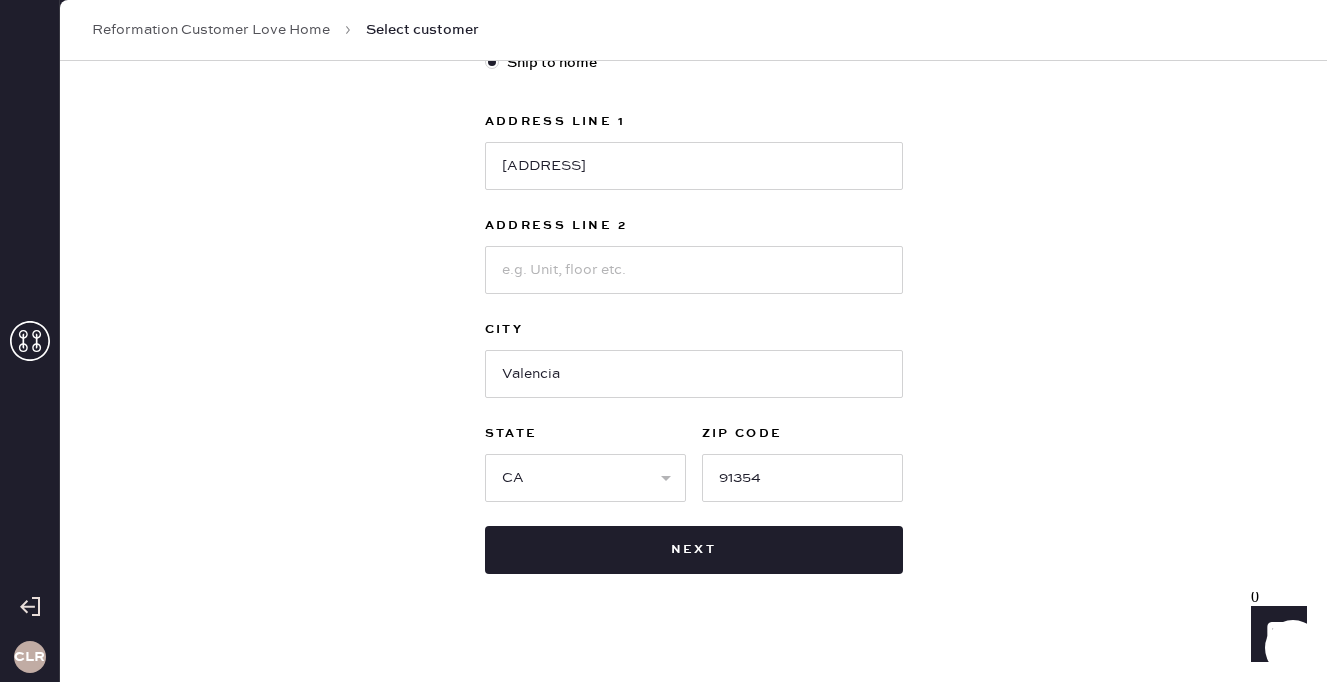 click on "New customer First Name [FIRST] Last Name [LAST] Phone Number +1[PHONE] Email [EMAIL] Ship to store Ship to home Address Line 1 29968 W Corte Temprano Address Line 2 [CITY] [STATE] Select AK AL AR AZ CA CO CT DC DE FL GA HI IA ID IL IN KS KY LA MA MD ME MI MN MO MS MT NC ND NE NH NJ NM NV NY OH OK OR PA RI SC SD TN TX UT VA VT WA WI WV WY [ZIP Code] Next" at bounding box center (693, 82) 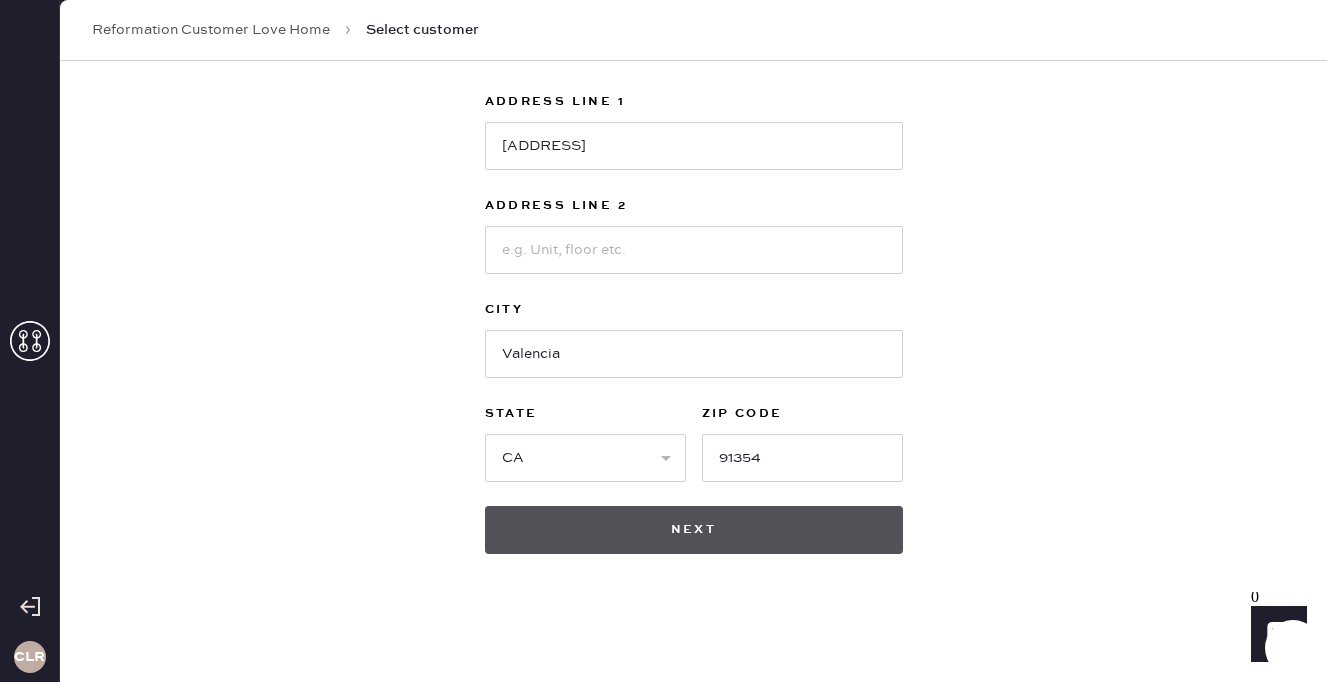 click on "Next" at bounding box center (694, 530) 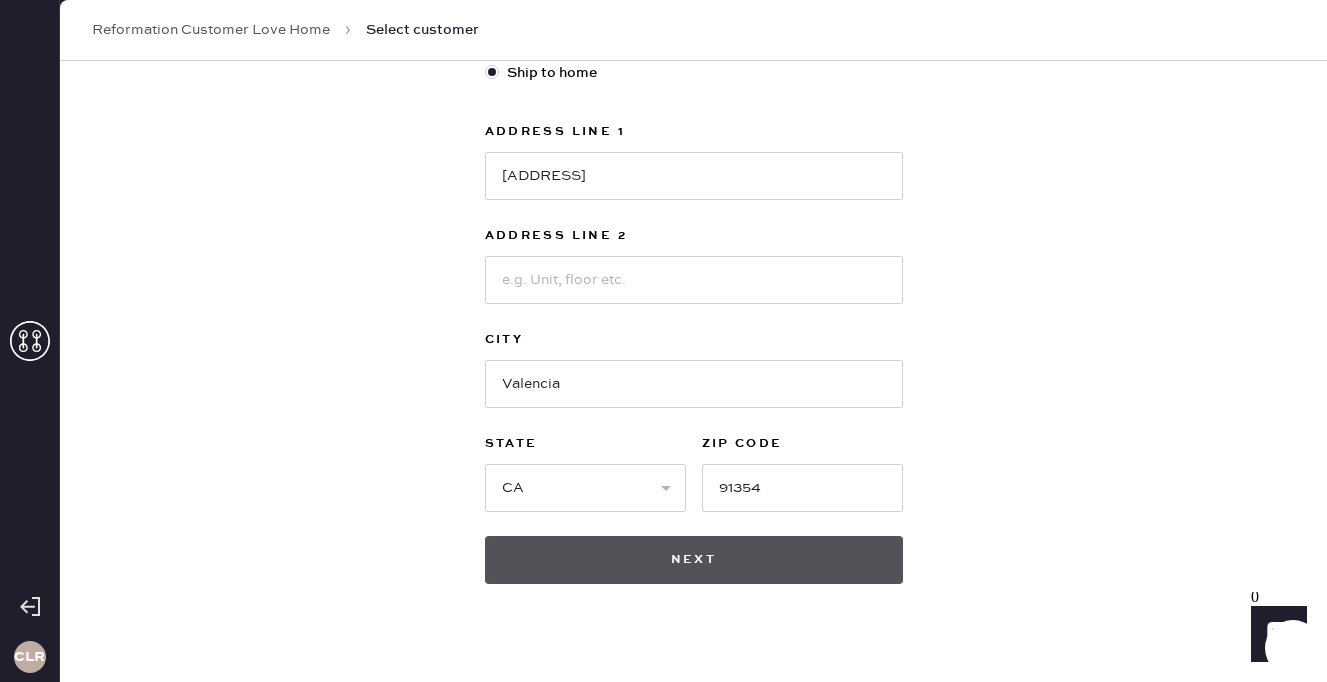 scroll, scrollTop: 649, scrollLeft: 0, axis: vertical 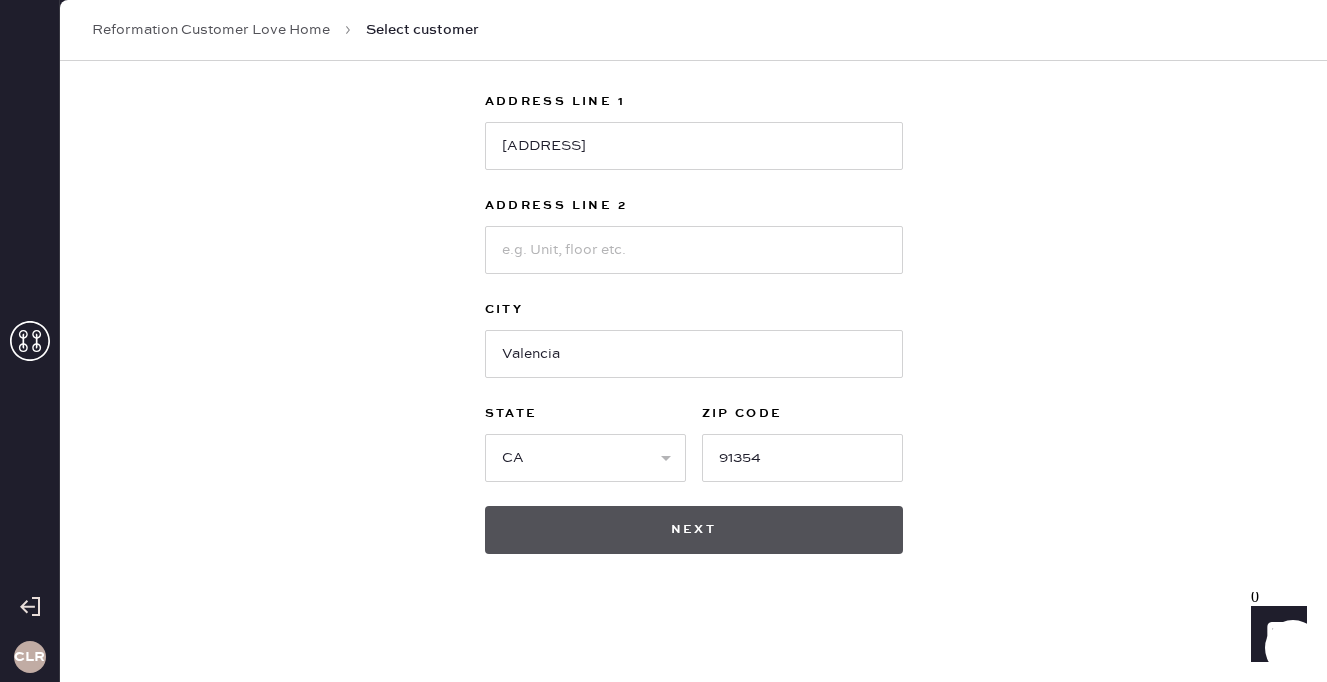 click on "Next" at bounding box center [694, 530] 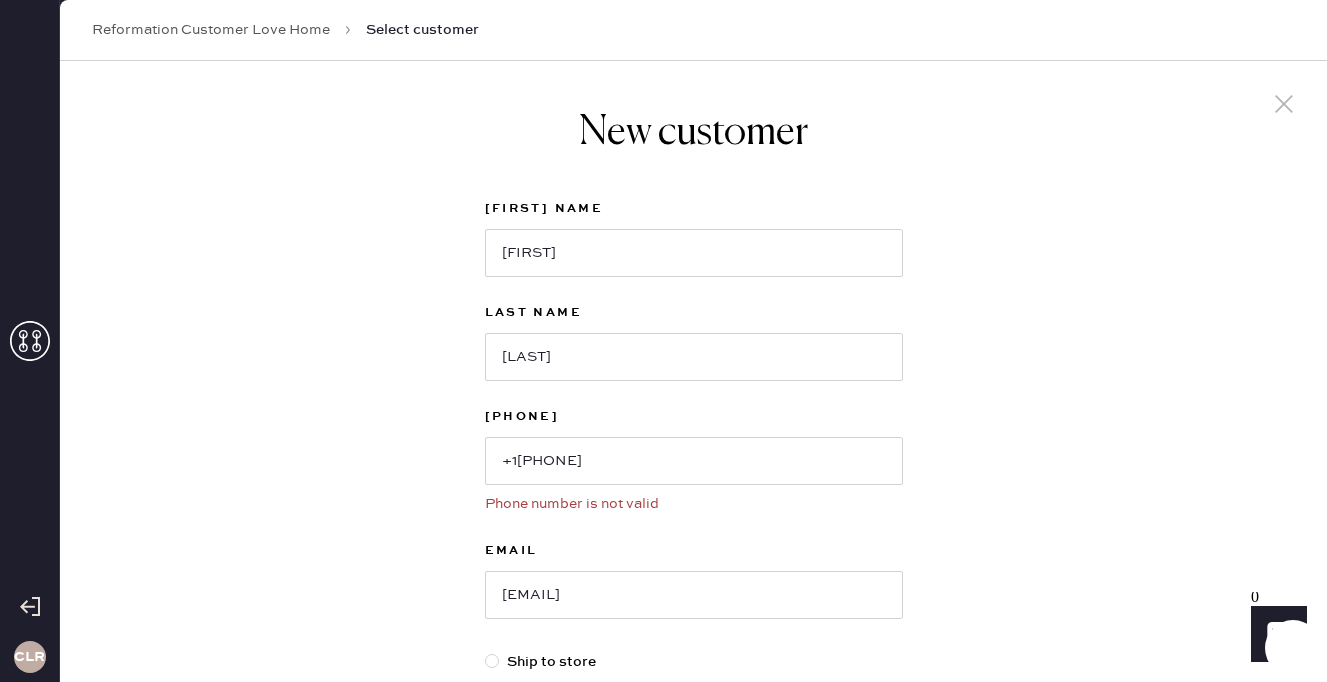 scroll, scrollTop: 50, scrollLeft: 0, axis: vertical 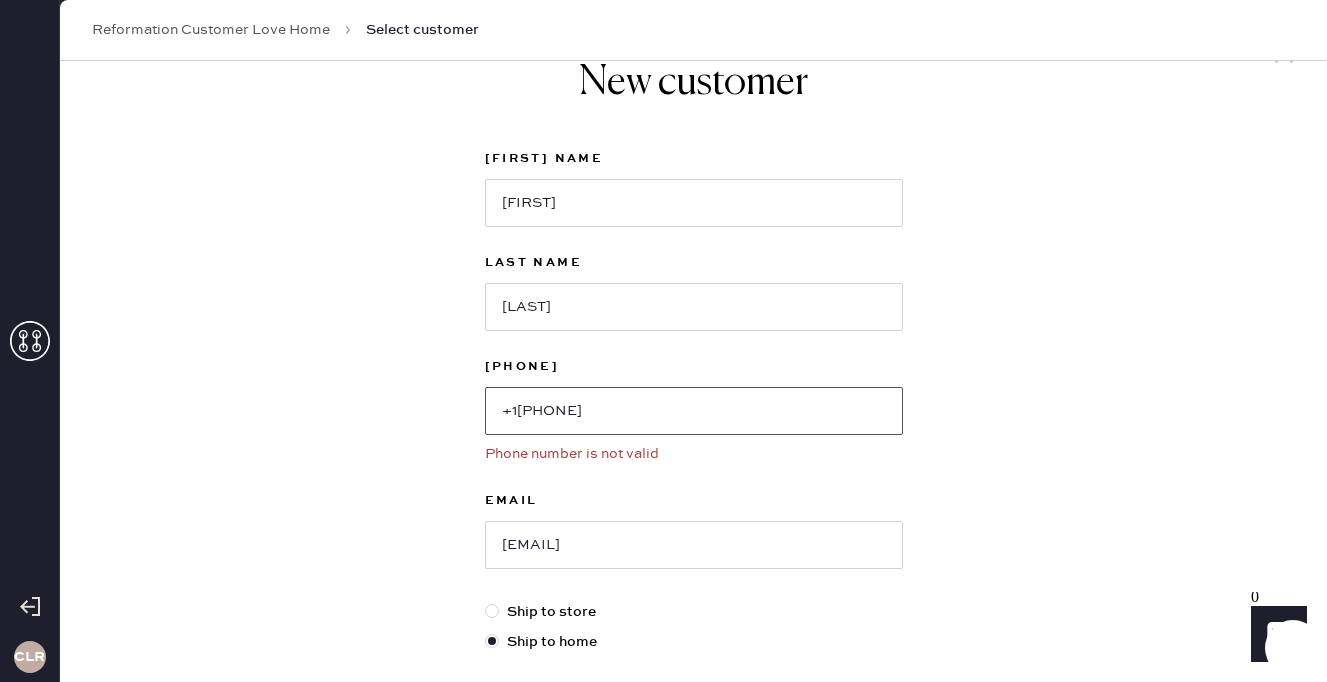 click on "+1[PHONE]" at bounding box center (694, 411) 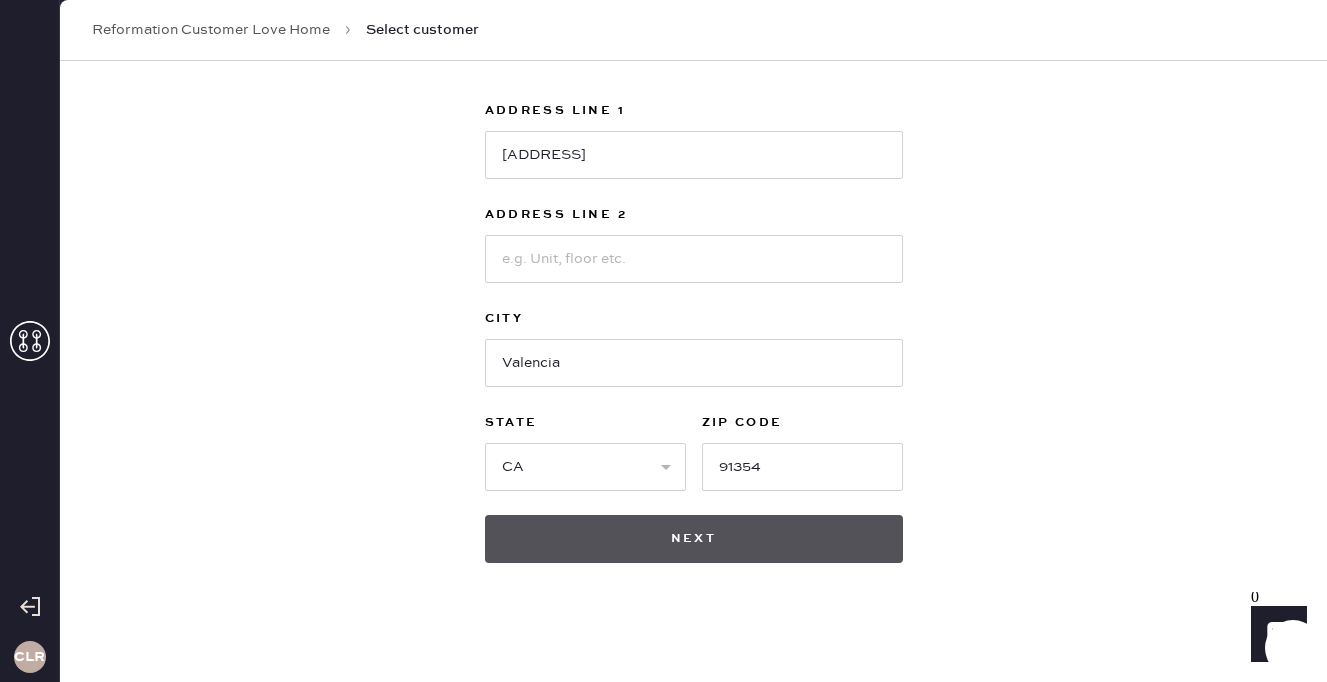type on "[PHONE]" 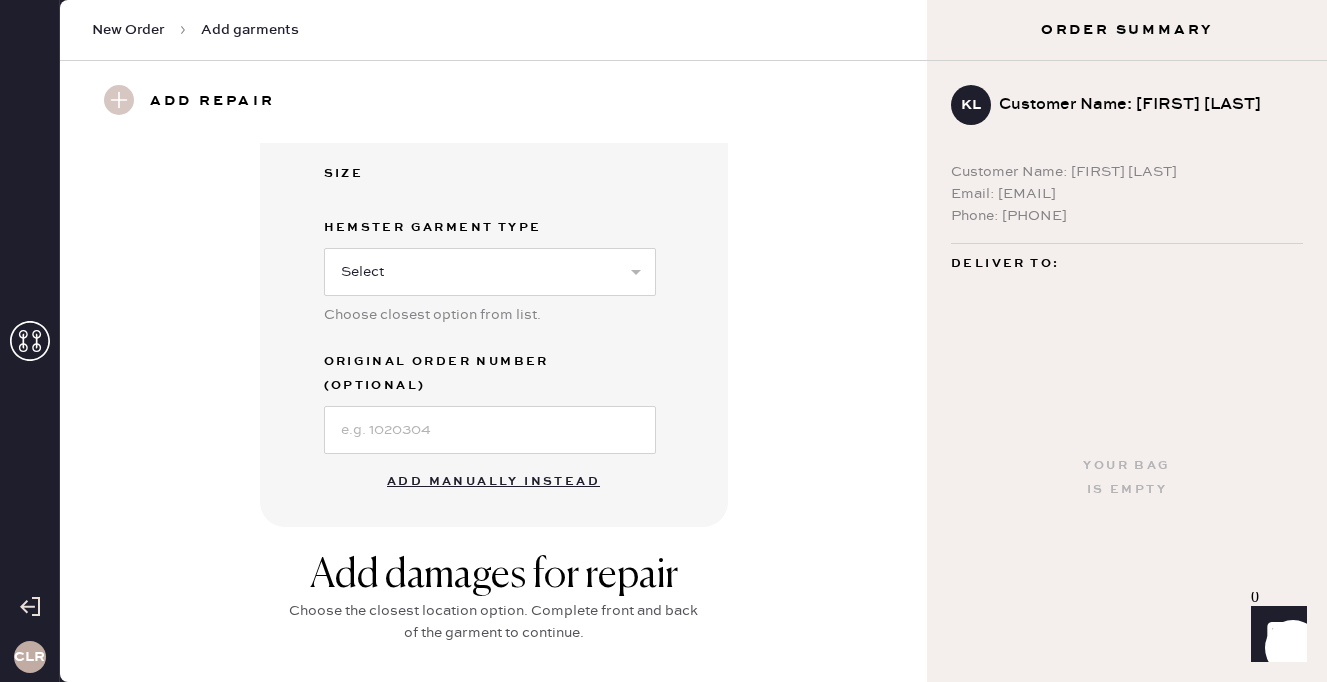 scroll, scrollTop: 467, scrollLeft: 0, axis: vertical 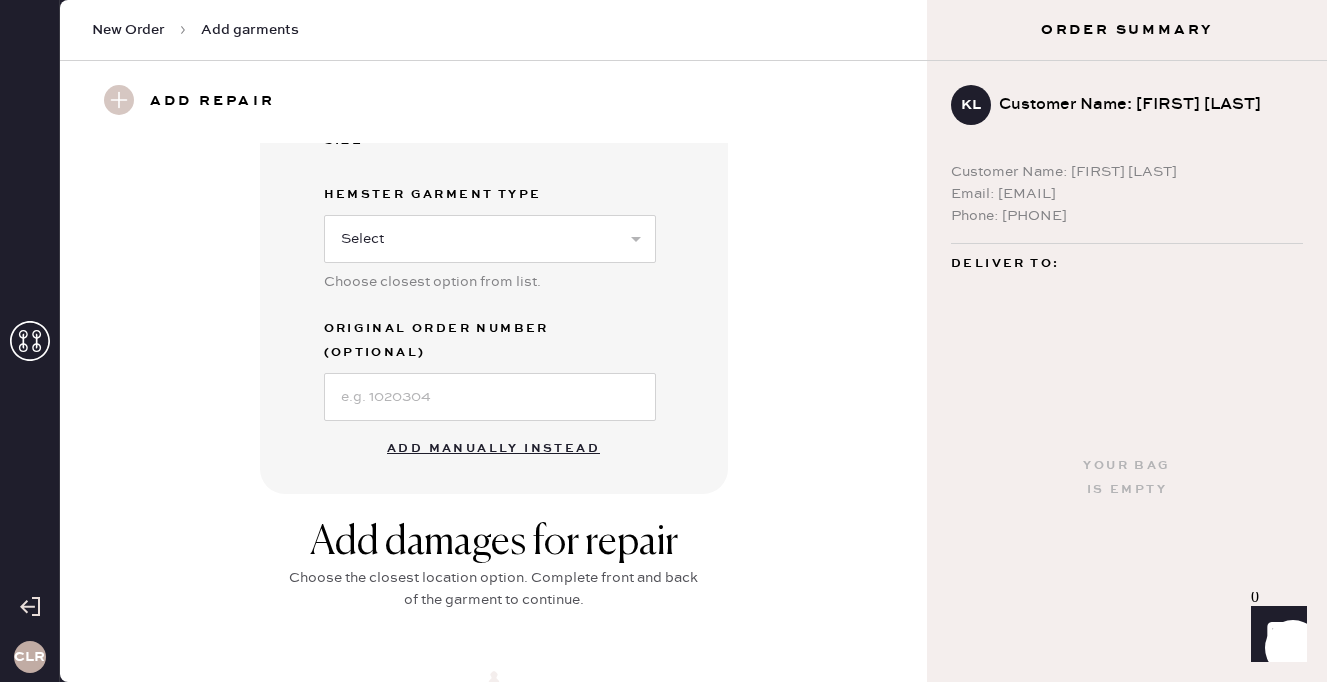 click on "Add manually instead" at bounding box center [493, 449] 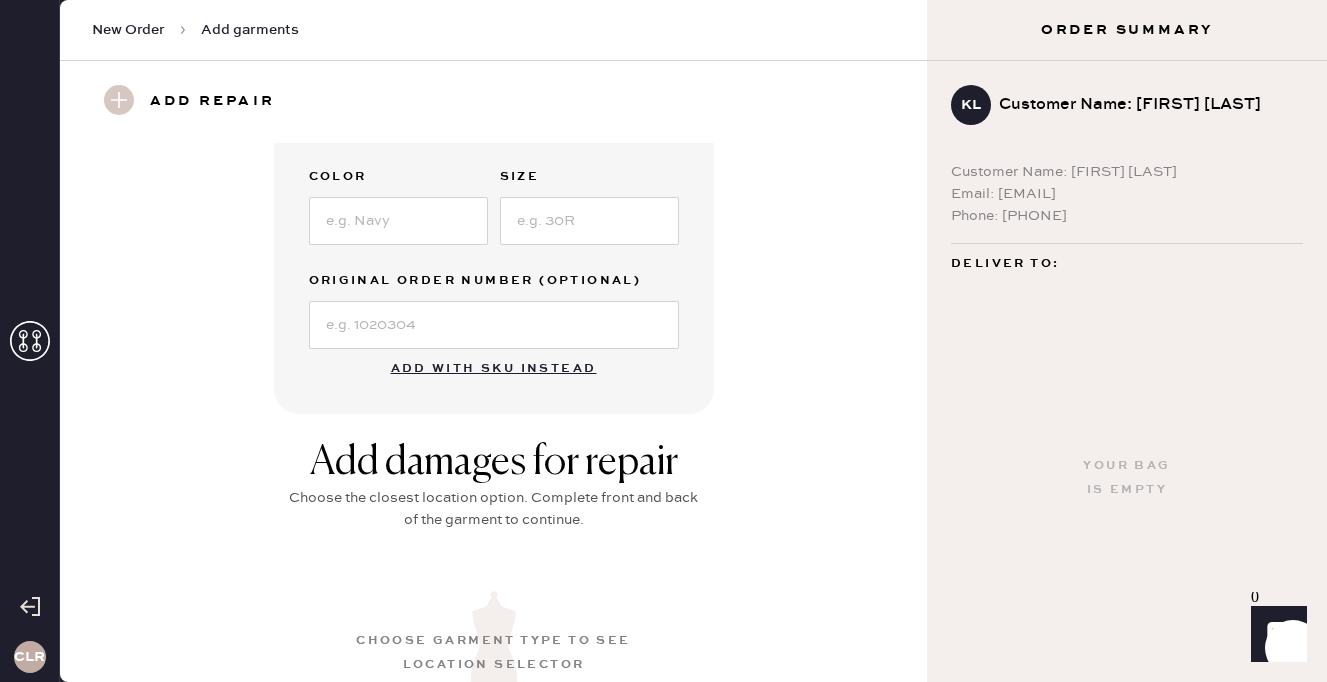 scroll, scrollTop: 423, scrollLeft: 0, axis: vertical 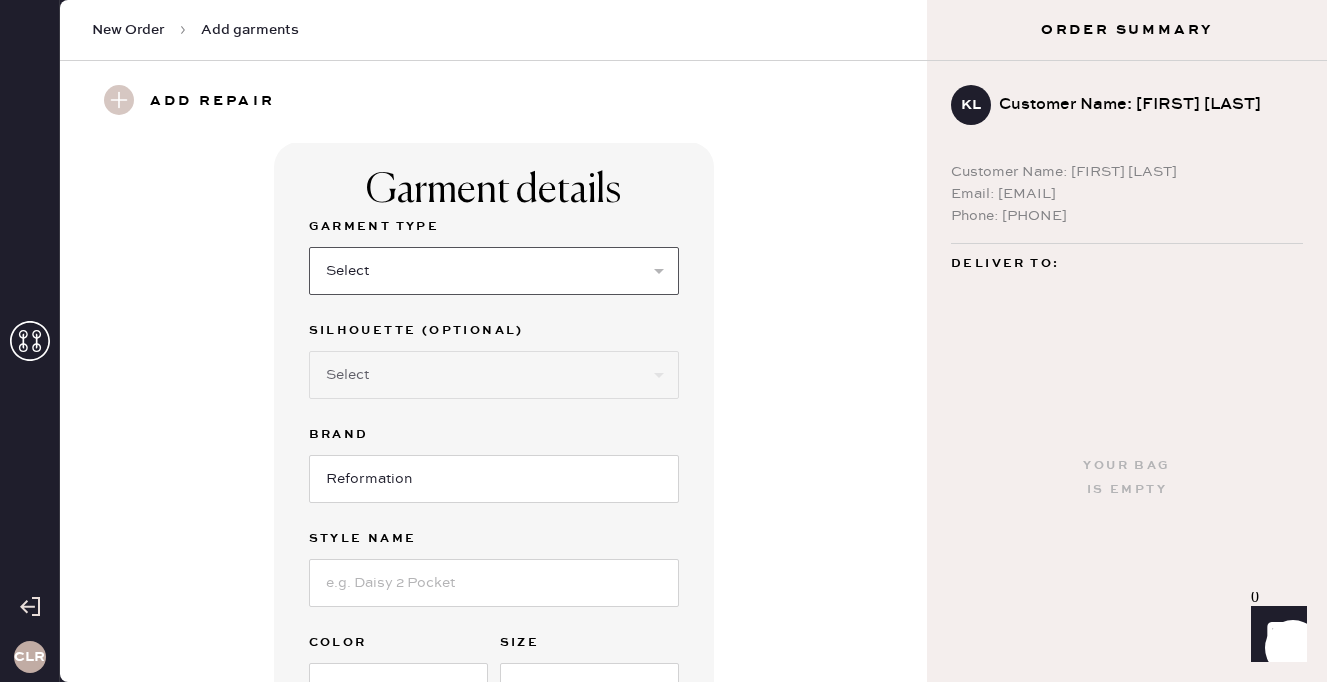 click on "Select Basic Skirt Jeans Leggings Pants Shorts Basic Sleeved Dress Basic Sleeveless Dress Basic Strap Dress Strap Jumpsuit Button Down Top Sleeved Top Sleeveless Top" at bounding box center [494, 271] 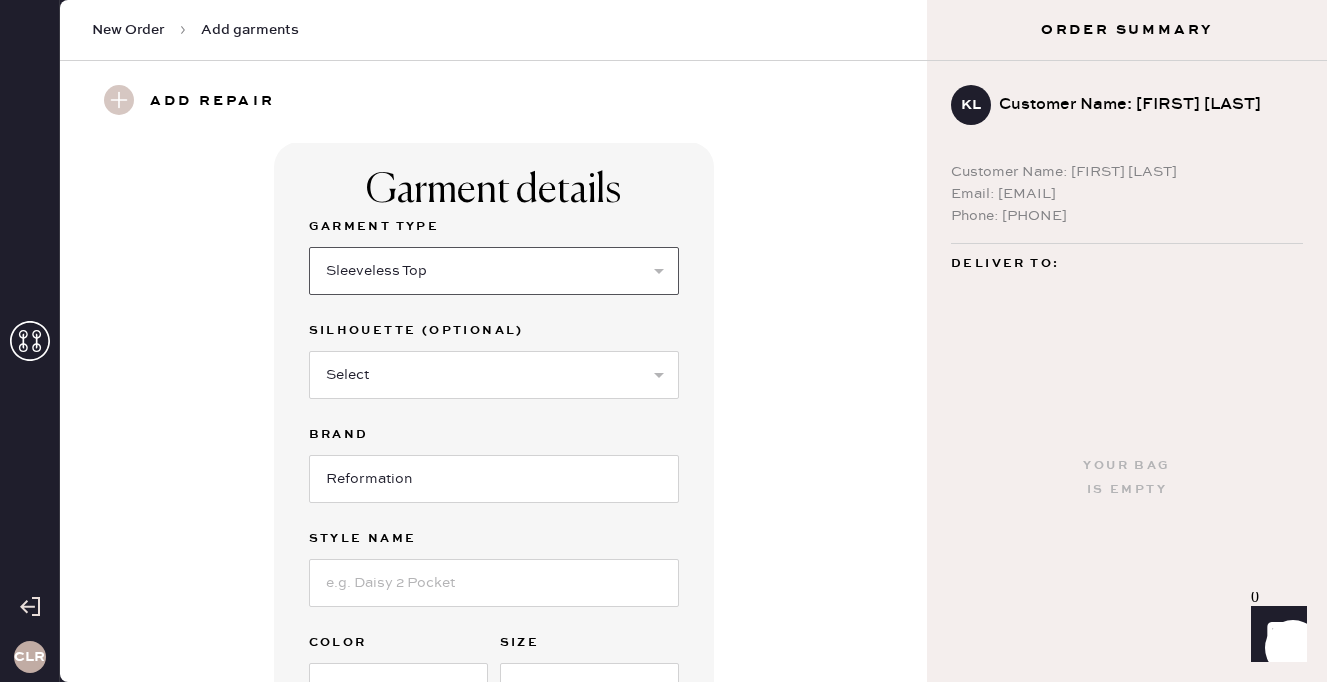 scroll, scrollTop: 125, scrollLeft: 0, axis: vertical 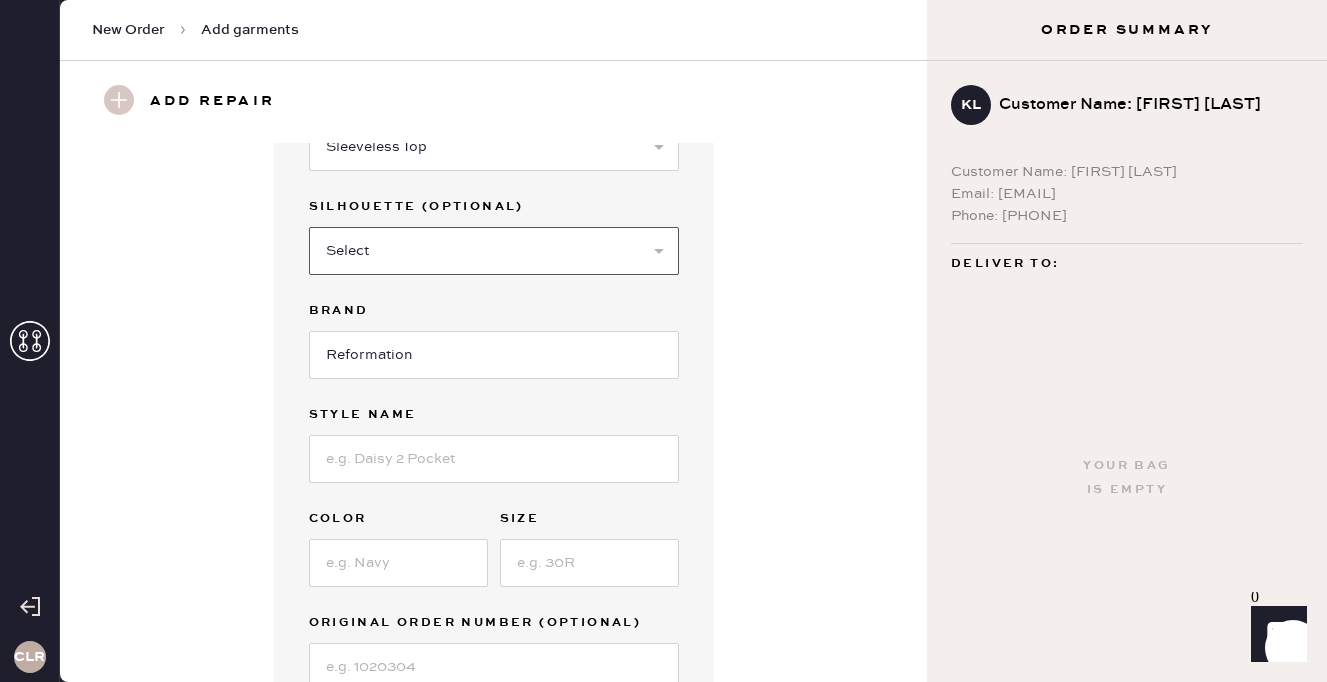 click on "Select Crop top Full Length Other" at bounding box center [494, 251] 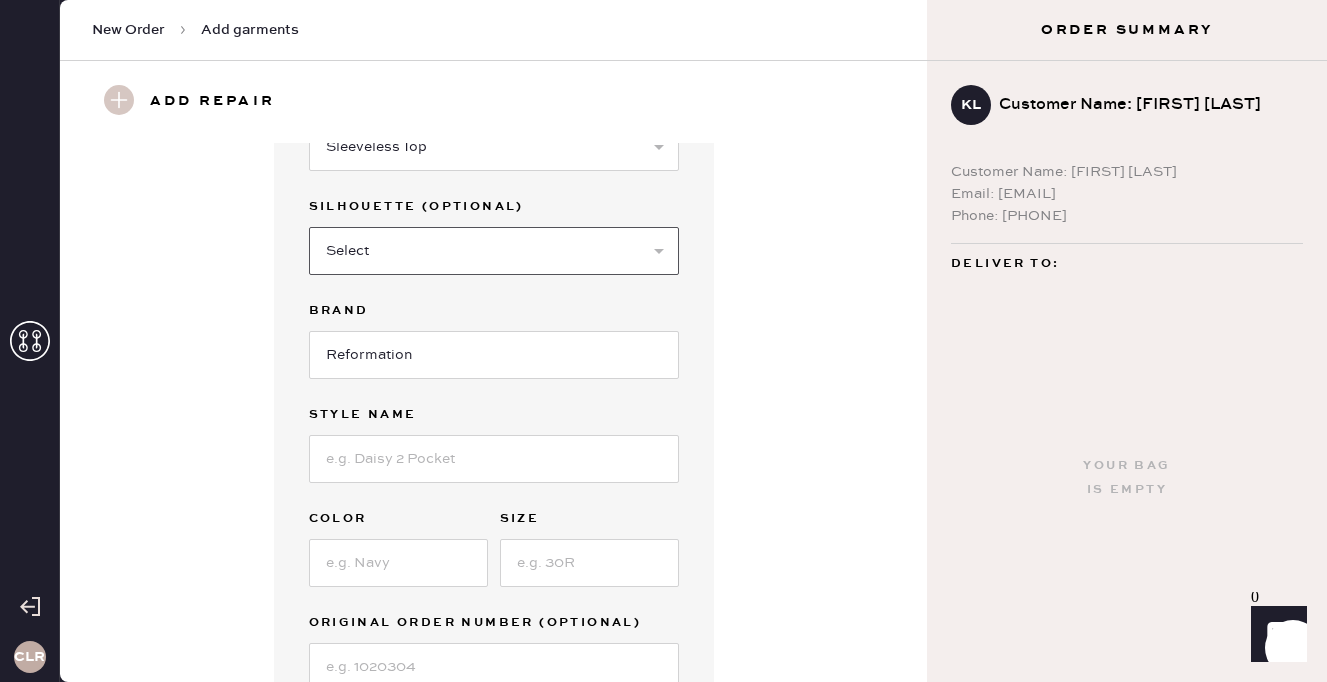 select on "69" 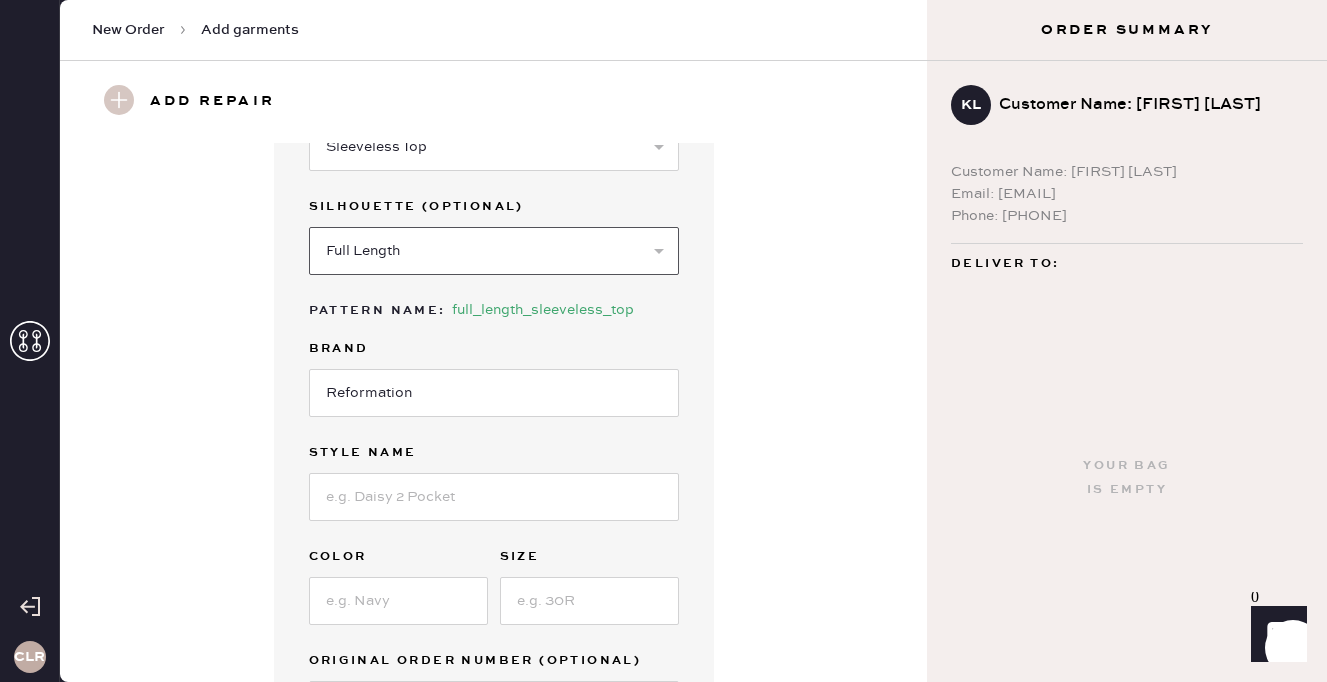 scroll, scrollTop: 222, scrollLeft: 0, axis: vertical 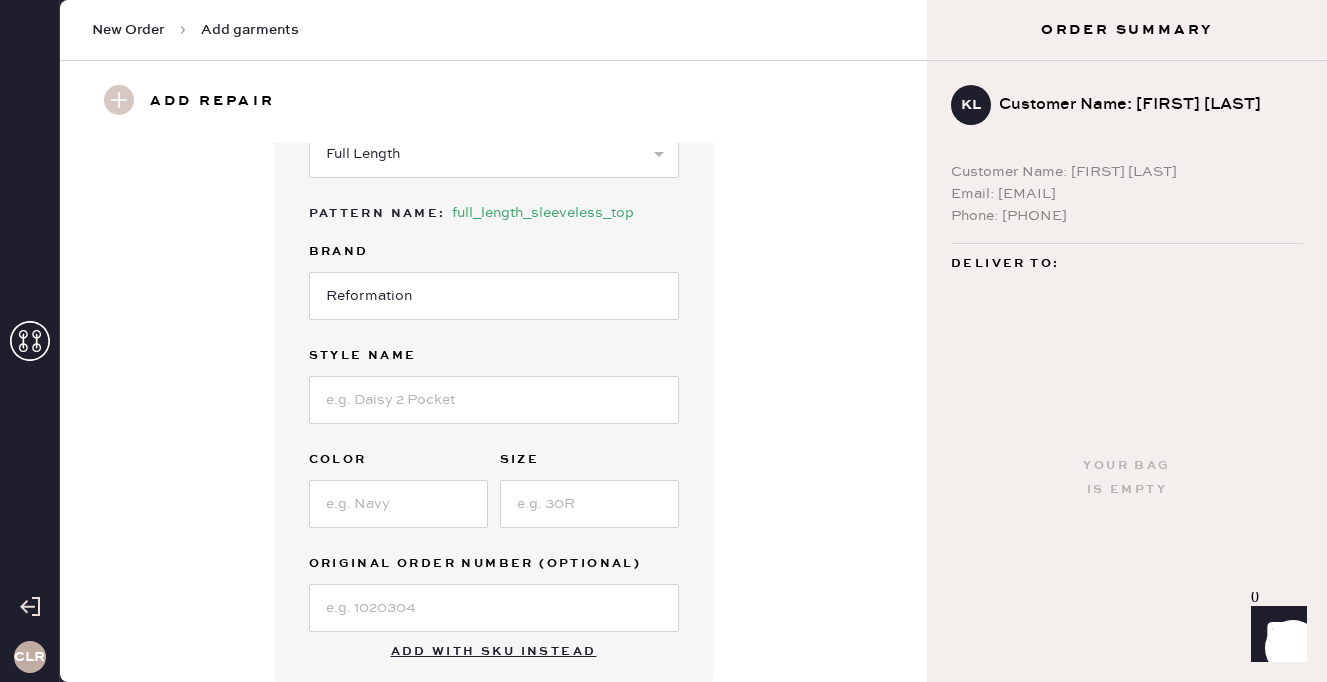 click on "Select Crop top Full Length Other Pattern Name : full_length_sleeveless_top Brand [BRAND] Style name Color Size Original Order Number (Optional)" at bounding box center (494, 313) 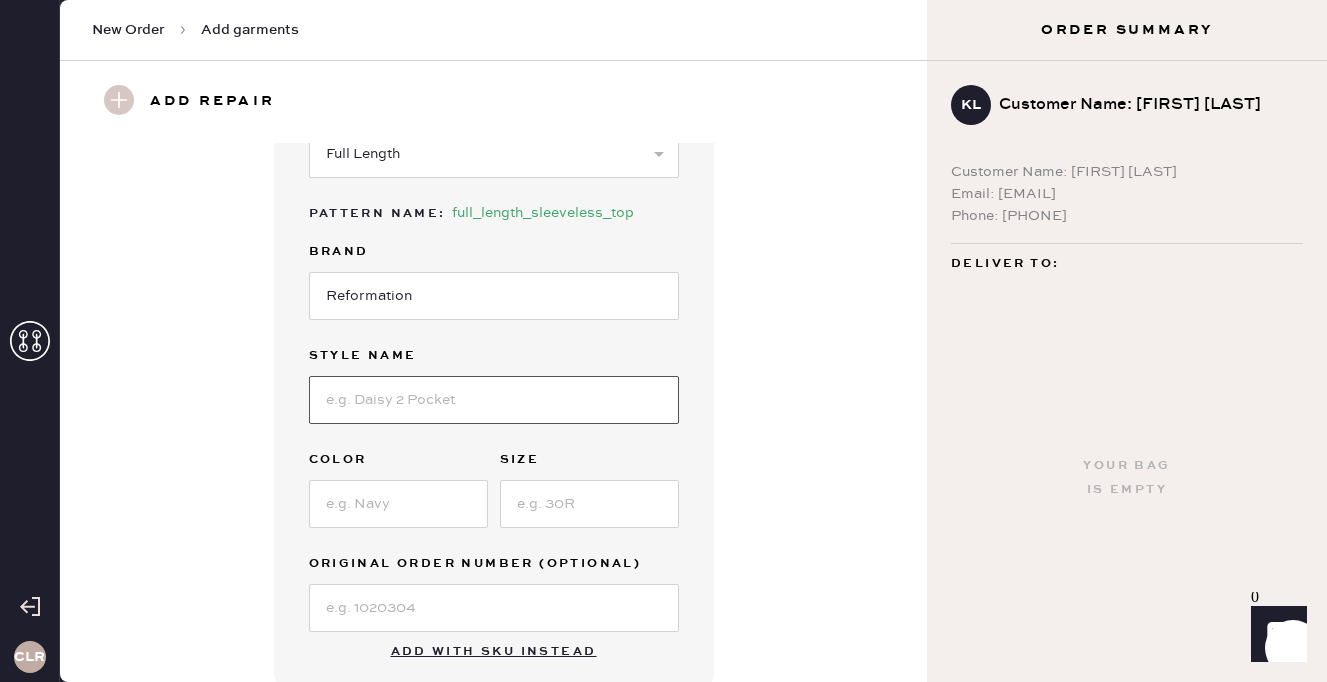 click at bounding box center [494, 400] 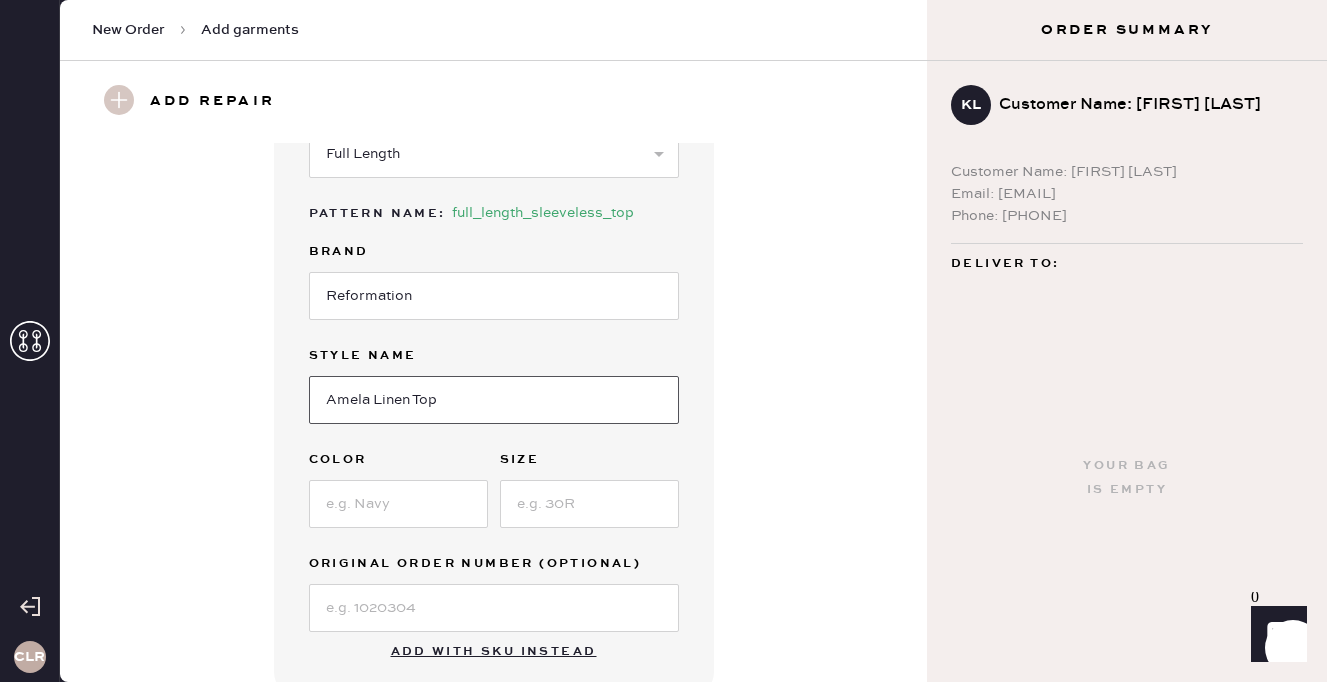 type on "Amela Linen Top" 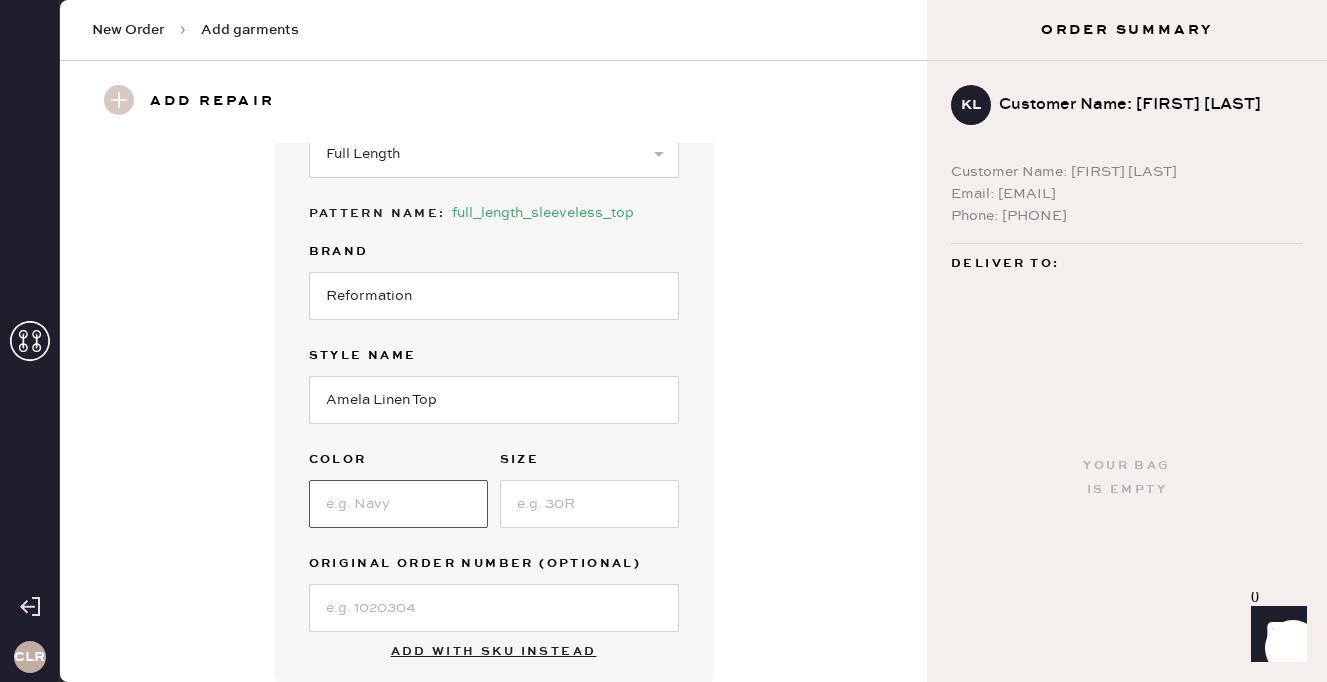 click at bounding box center [398, 504] 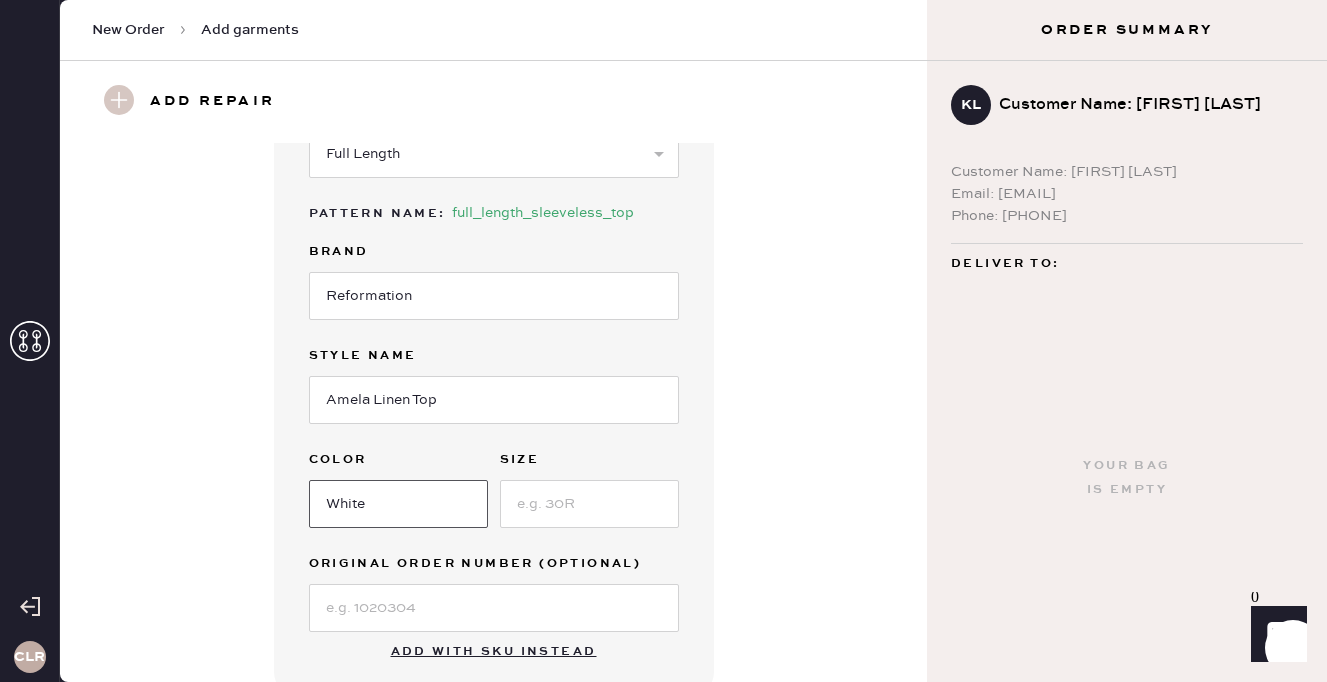 type on "White" 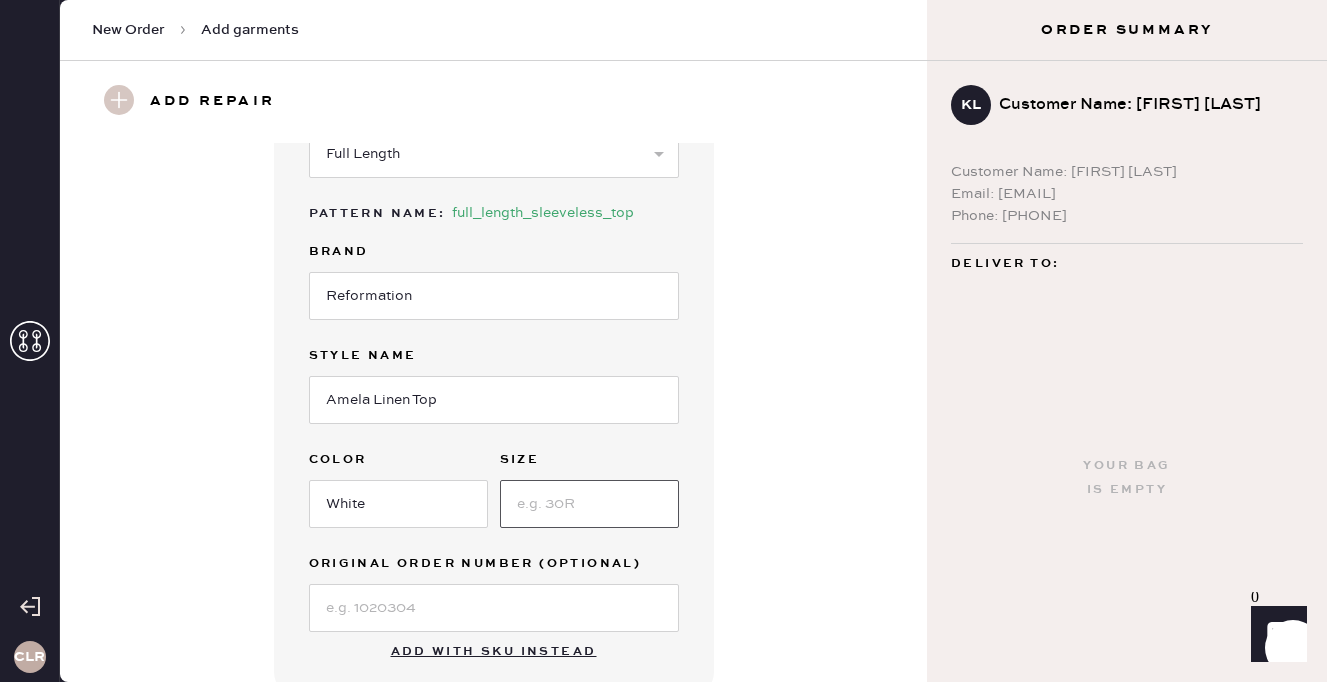 click at bounding box center (589, 504) 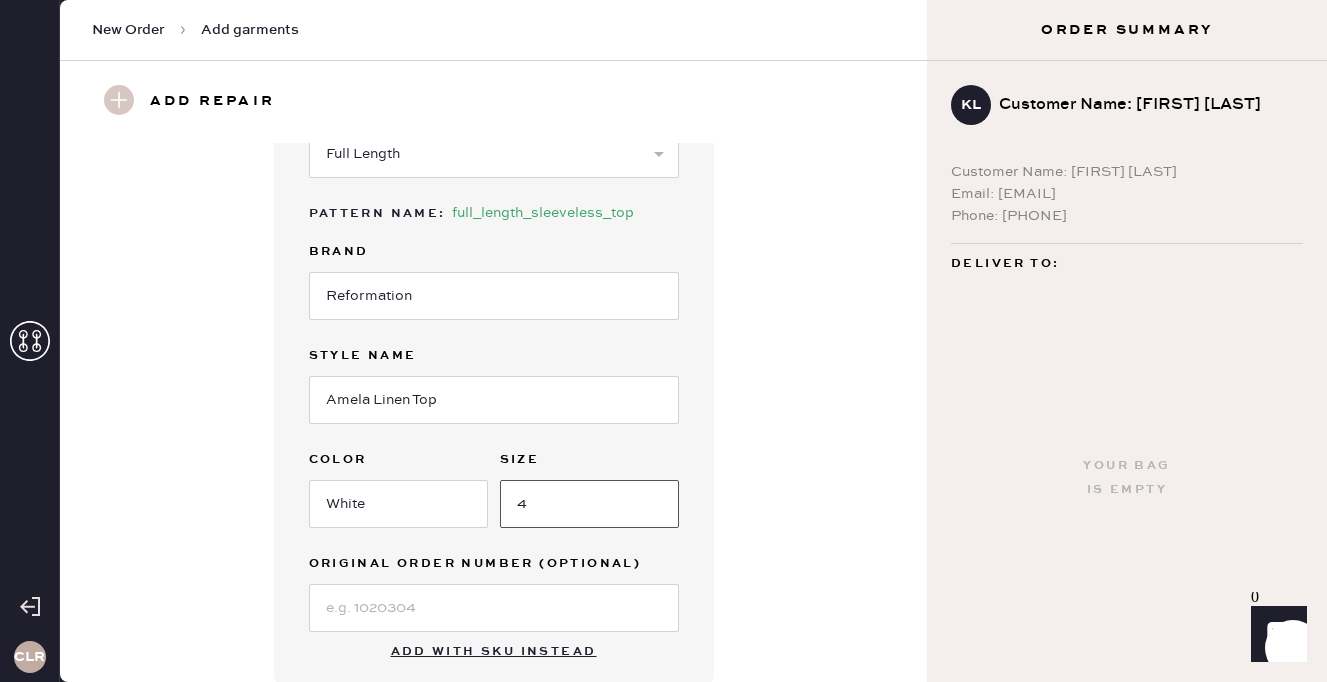 type on "4" 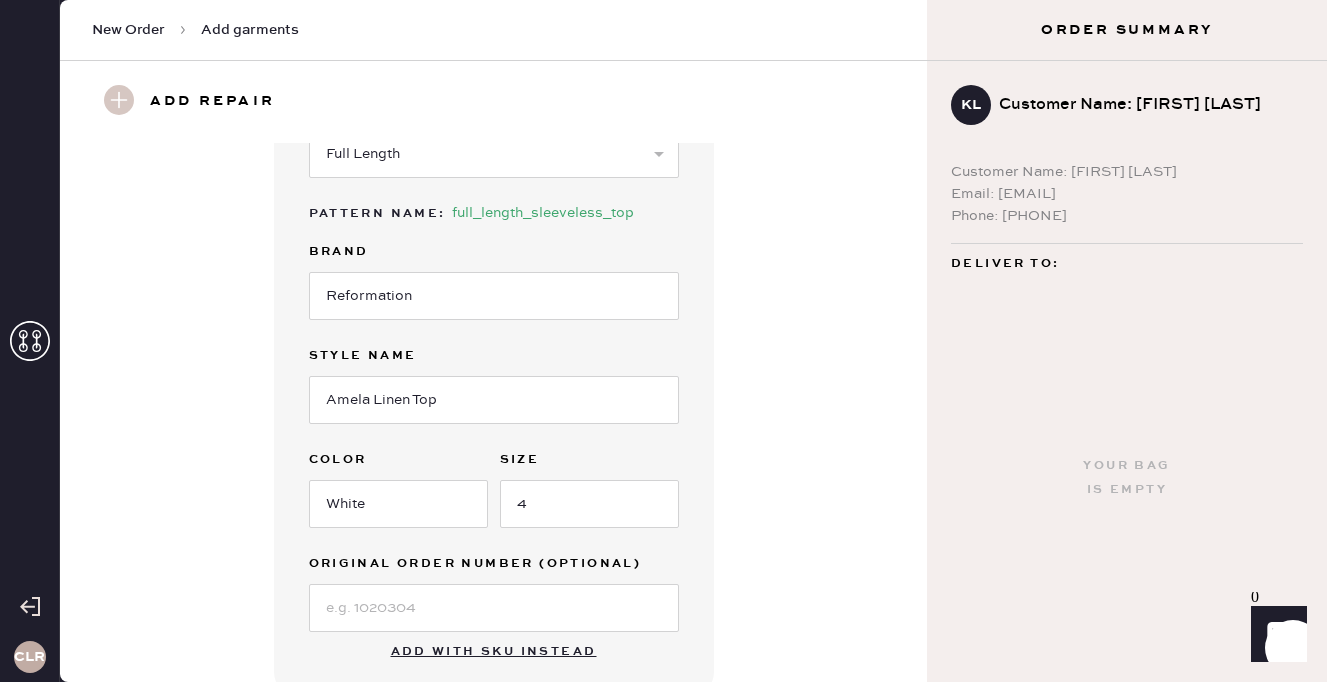 click on "Garment details Garment Type Select Basic Skirt Jeans Leggings Pants Shorts Basic Sleeved Dress Basic Sleeveless Dress Basic Strap Dress Strap Jumpsuit Button Down Top Sleeved Top Sleeveless Top Silhouette (optional) Select Crop top Full Length Other Pattern Name : full_length_sleeveless_top Brand Reformation Style name Amela Linen Top Color White Size 4 Original Order Number (Optional) Add with SKU instead" at bounding box center [493, 309] 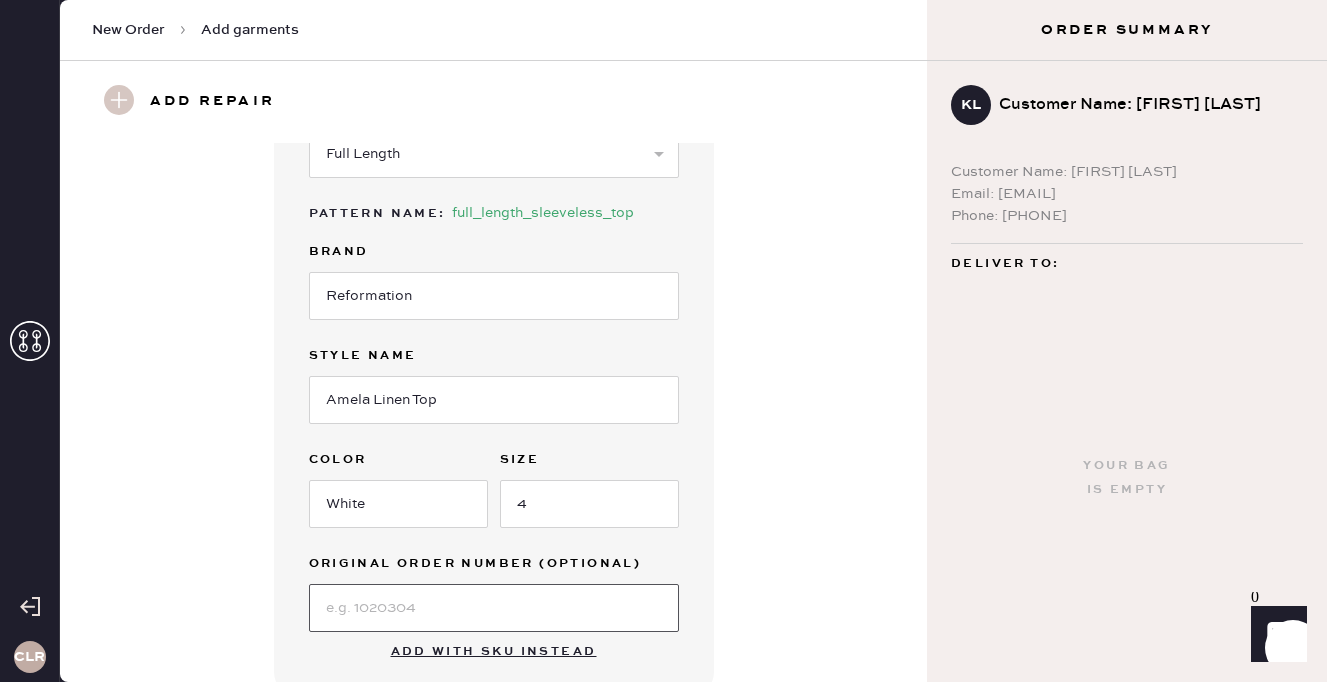 click at bounding box center [494, 608] 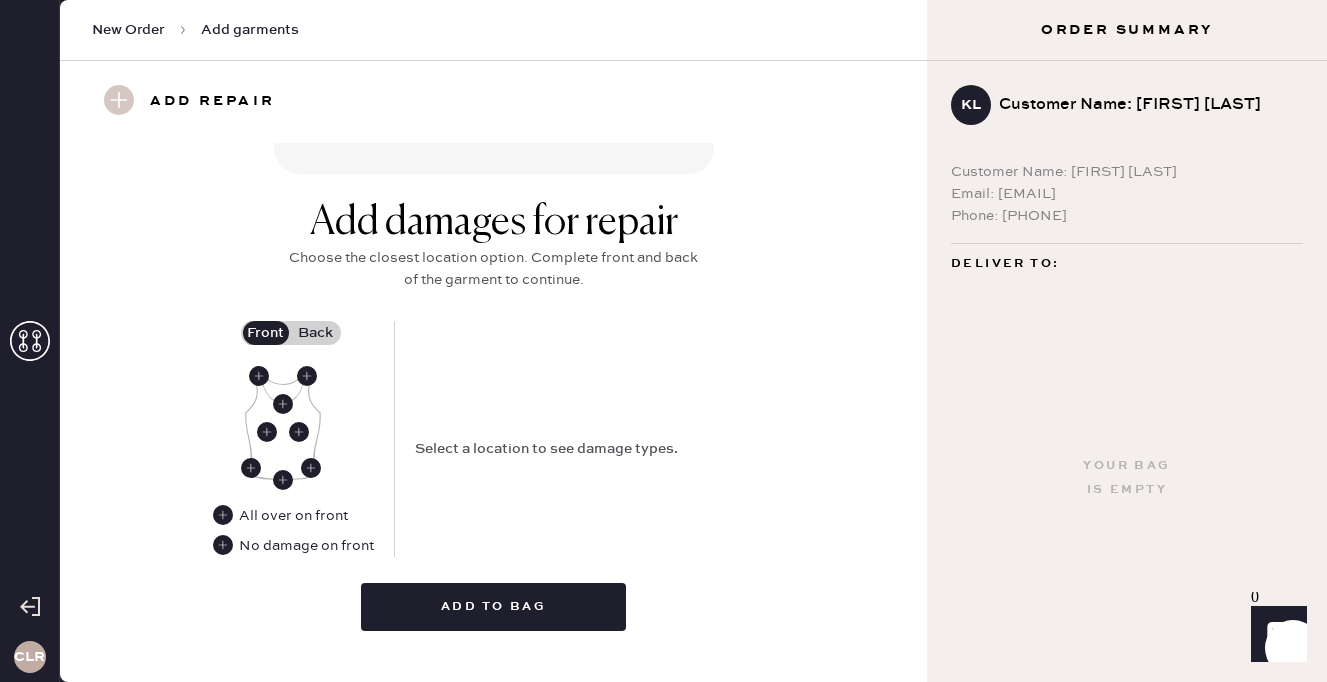 scroll, scrollTop: 781, scrollLeft: 0, axis: vertical 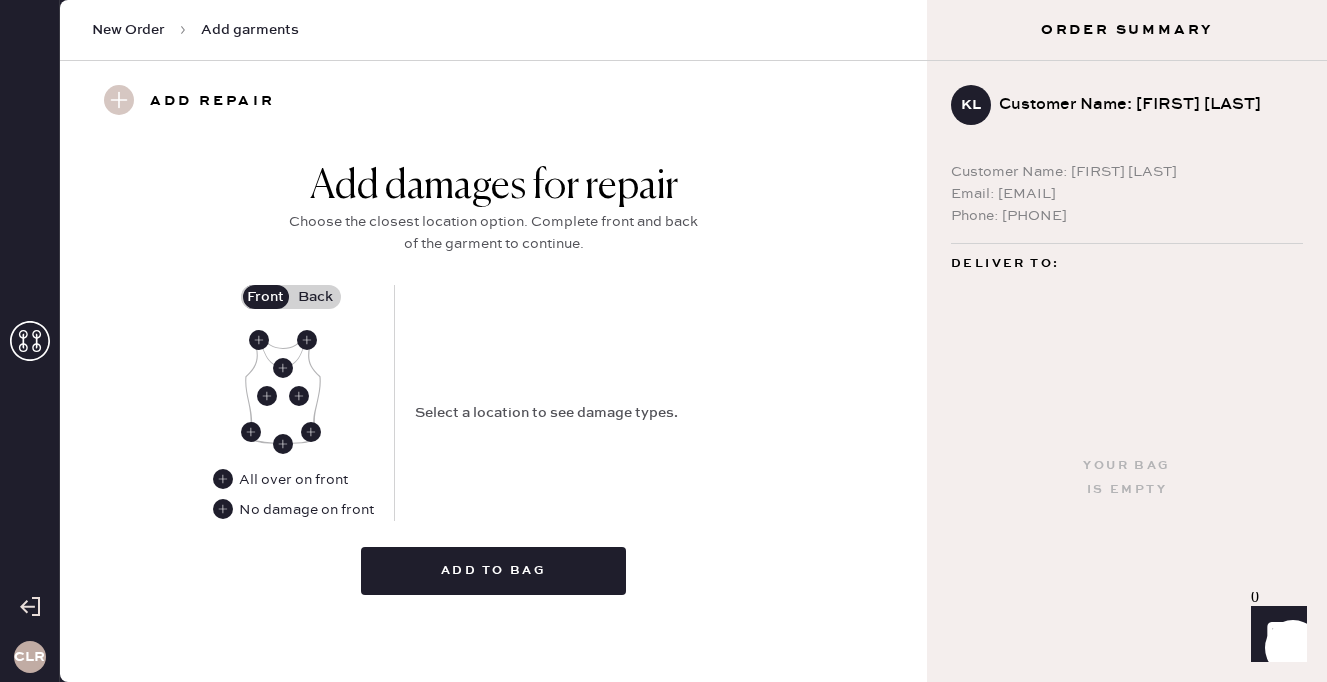 type on "S22148254" 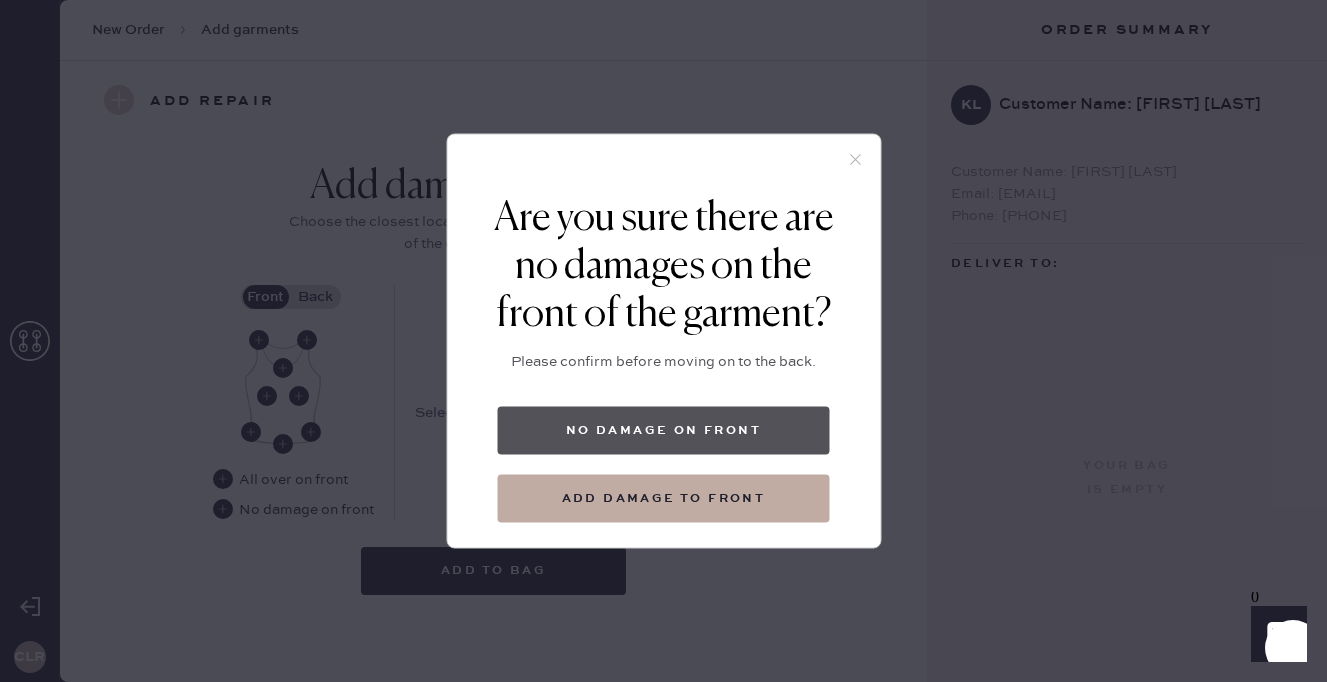 click on "No damage on front" at bounding box center (664, 431) 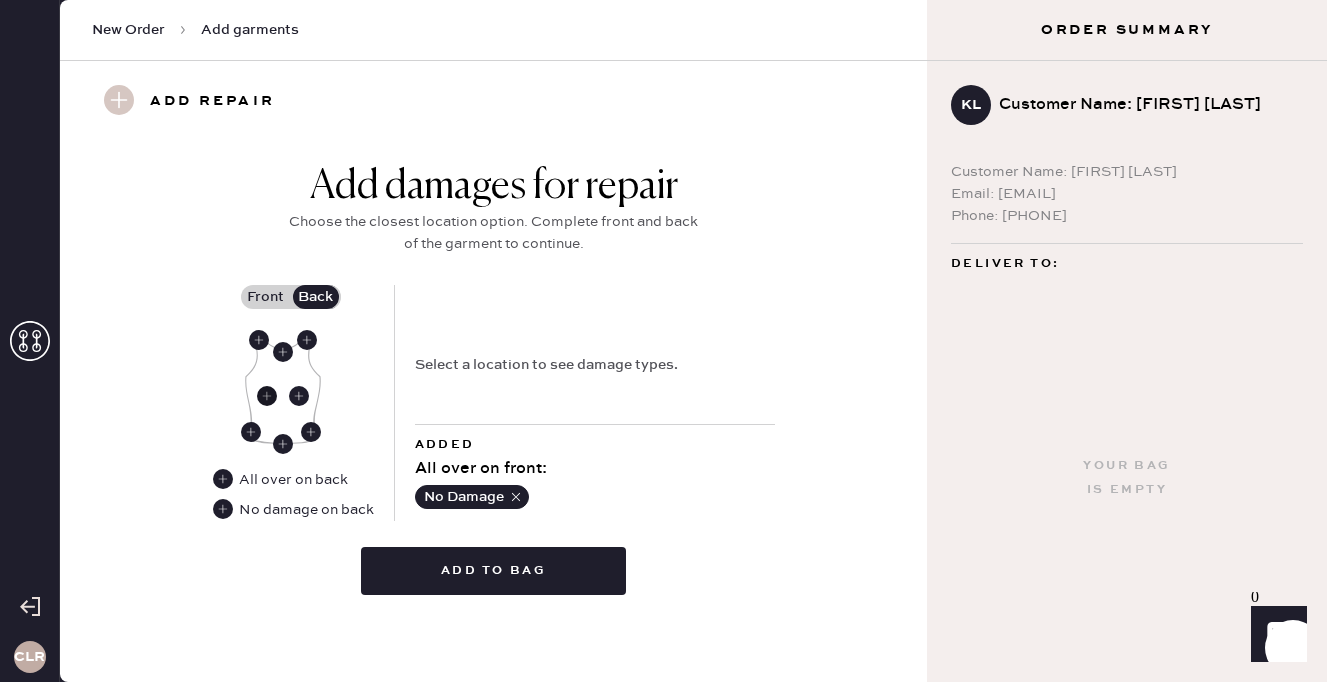 click 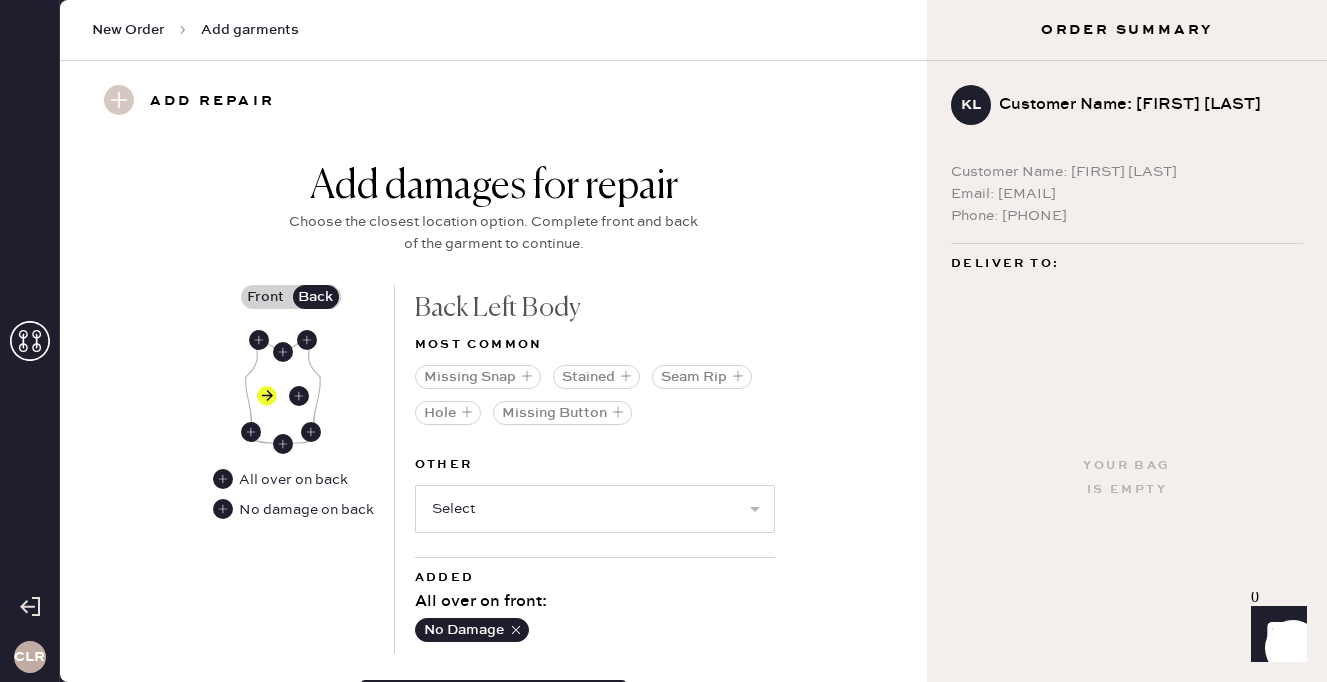 scroll, scrollTop: 873, scrollLeft: 0, axis: vertical 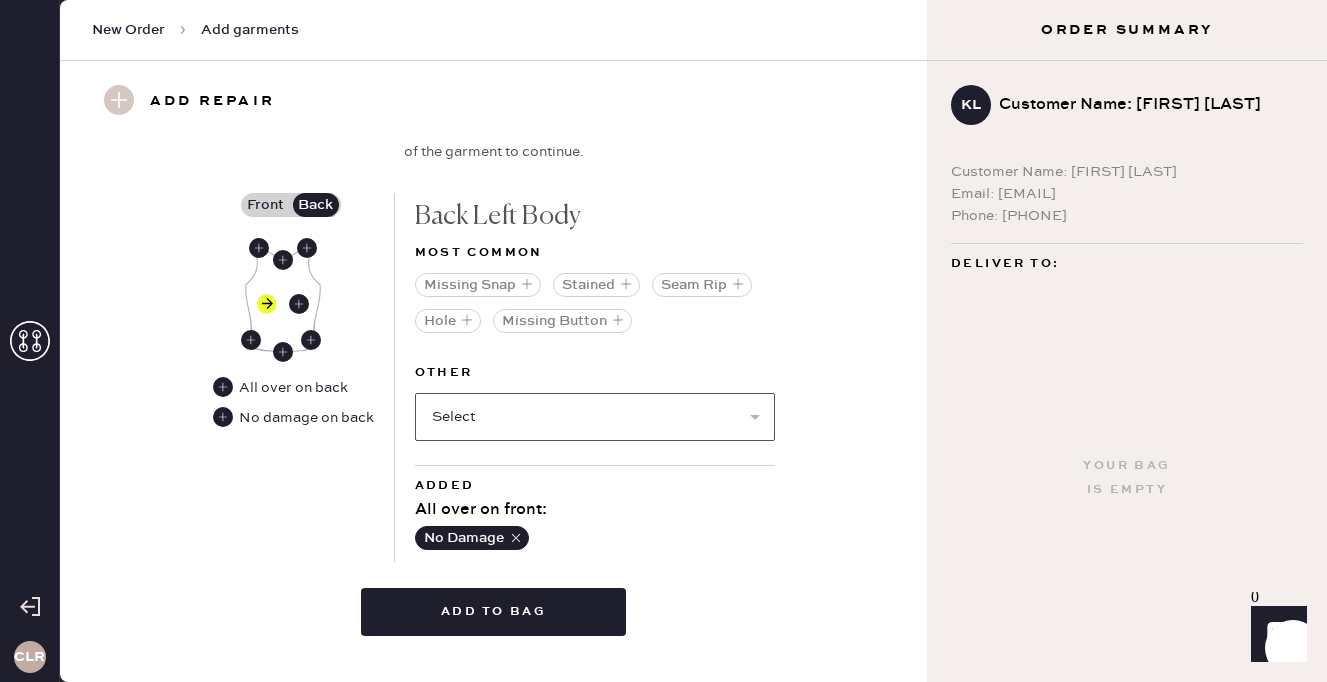 click on "Select Broken / Ripped Hem Broken Beads Broken Belt Loop Broken Button Broken Cup Broken Elastic Broken Hook & Eye Broken Label/tag Broken Shoulder Pad Broken Snap Broken Strap Broken Zipper Lint/hair Missing Beads Missing Cup Missing Elastic Missing Hook & Eye Missing Shoulder Pad Missing Strap Missing Zipper Odor Pilled Pull / Snag Stretched Elastic Wrinkled" at bounding box center (595, 417) 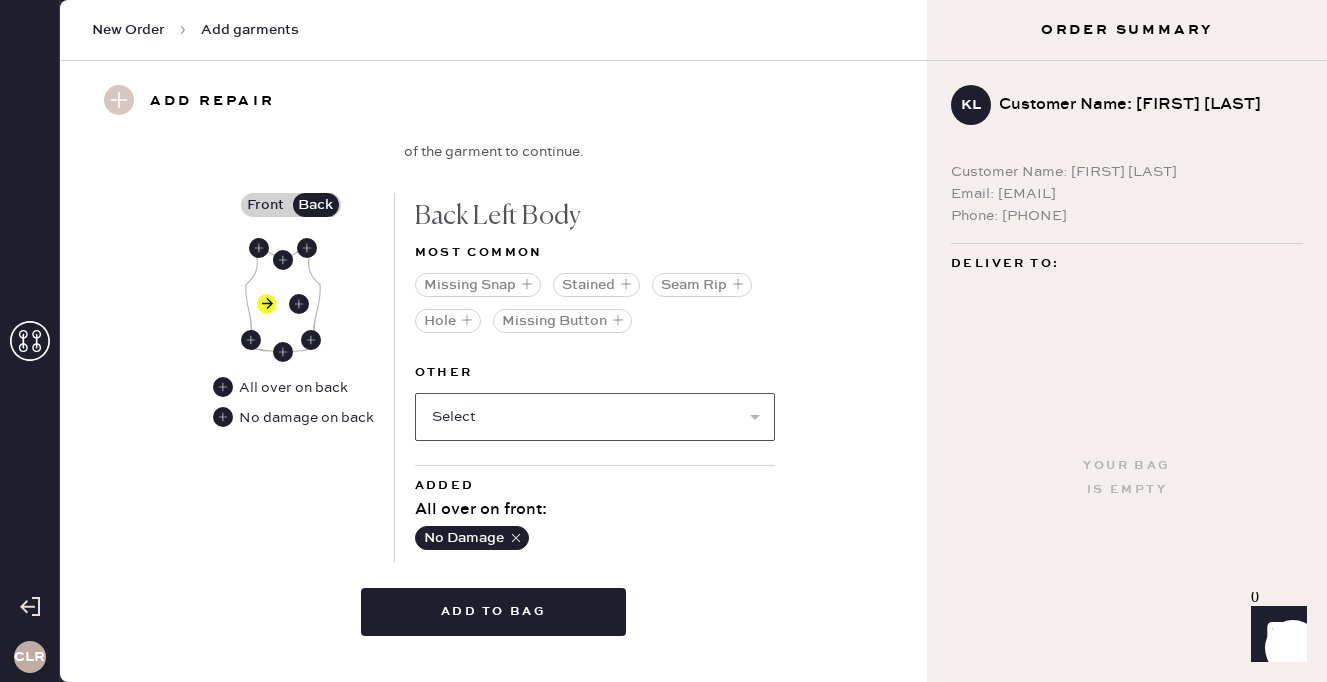 select on "1920" 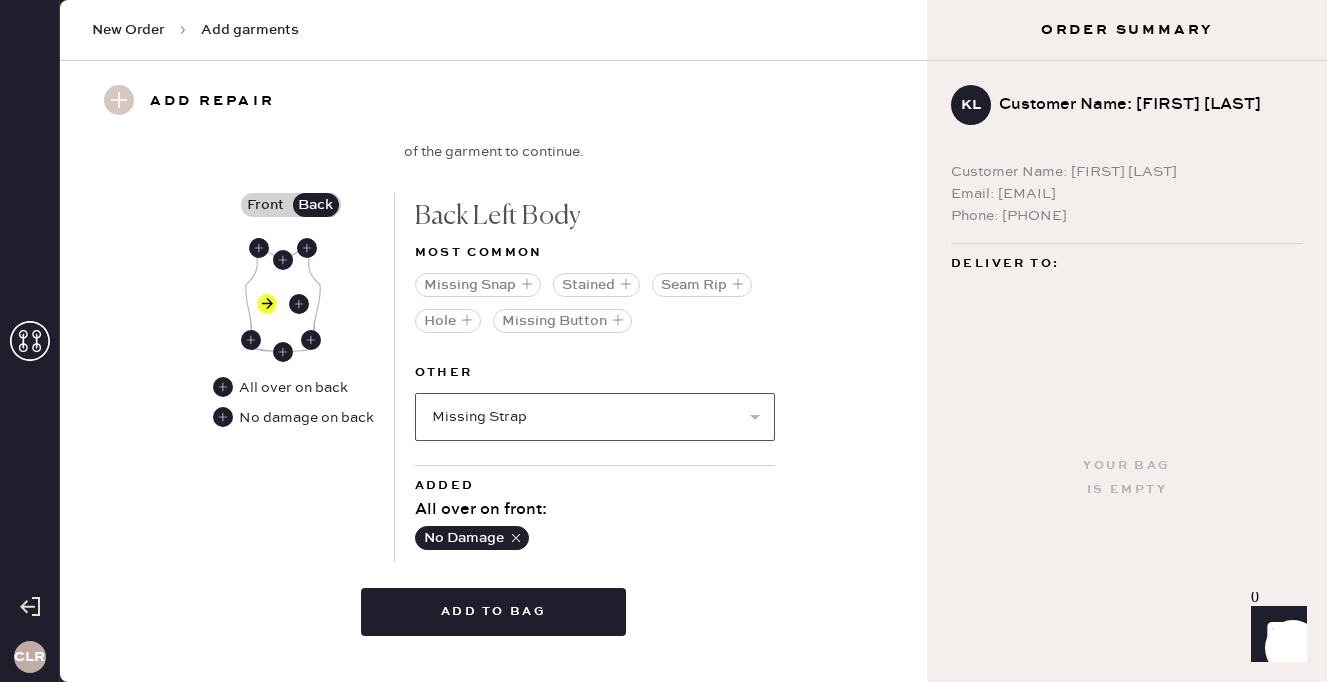 select 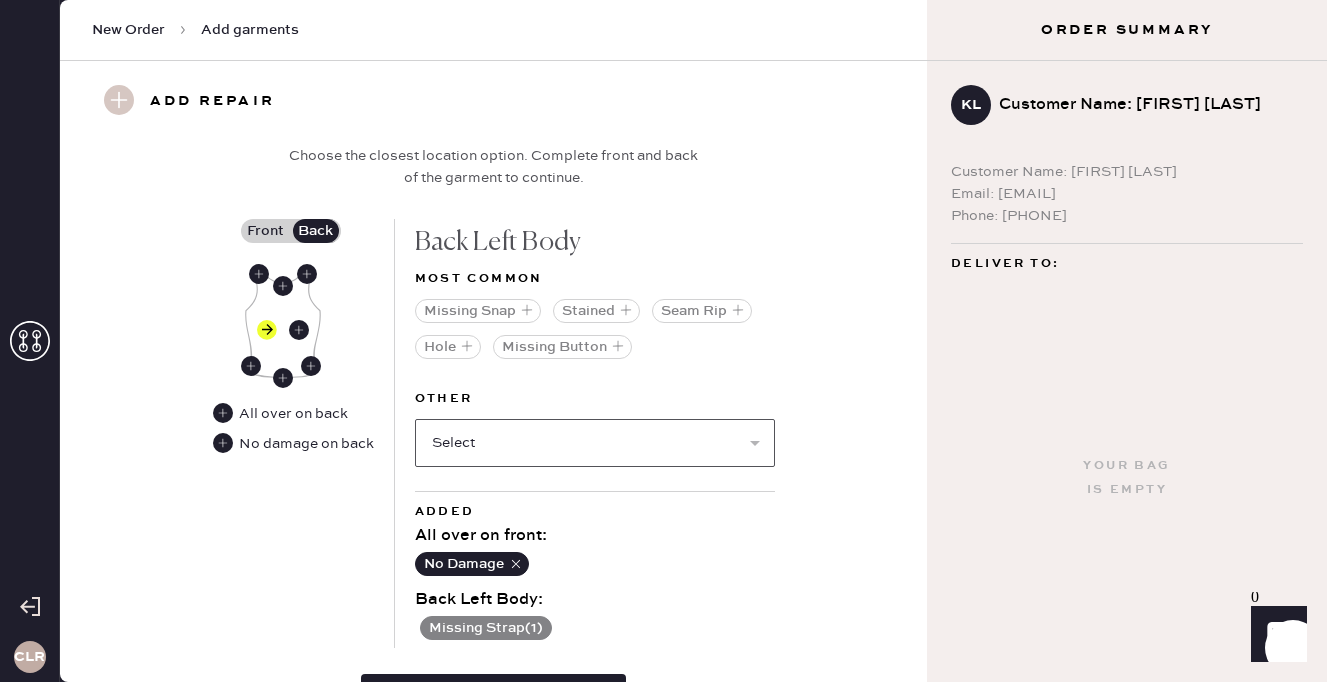 scroll, scrollTop: 970, scrollLeft: 0, axis: vertical 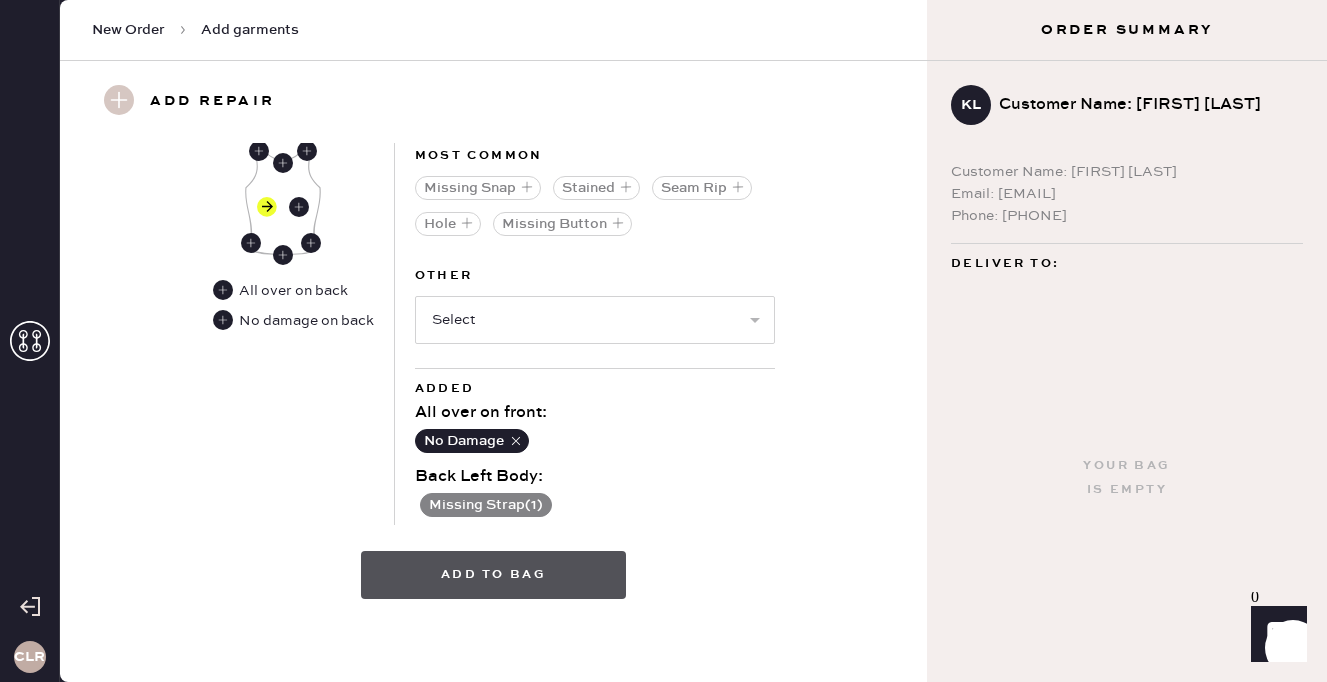 click on "Add to bag" at bounding box center [493, 575] 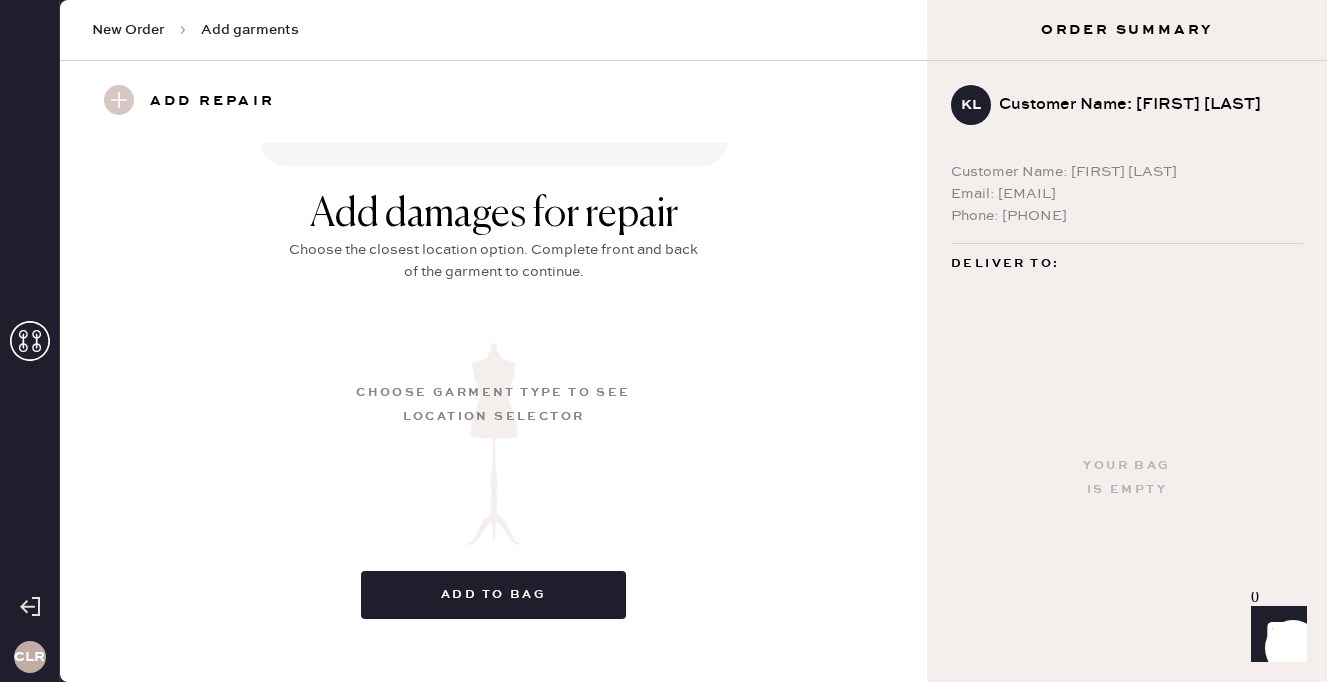 scroll, scrollTop: 302, scrollLeft: 0, axis: vertical 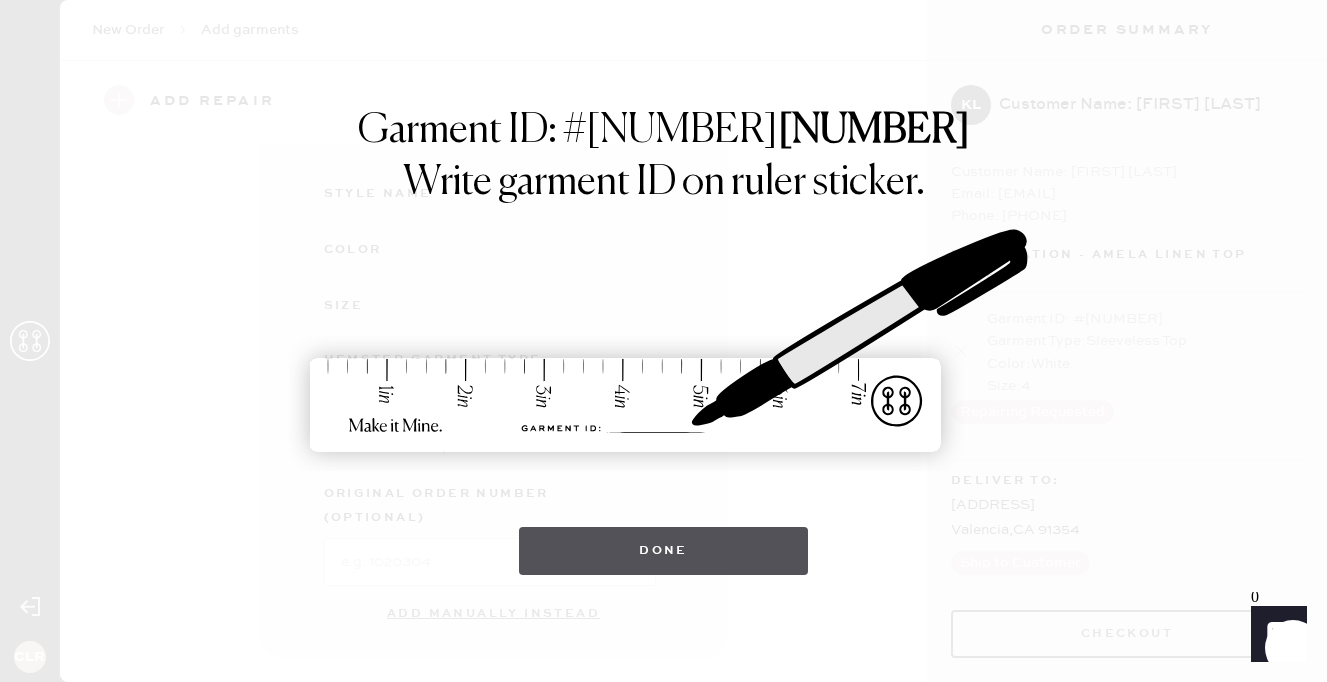 click on "Done" at bounding box center [663, 551] 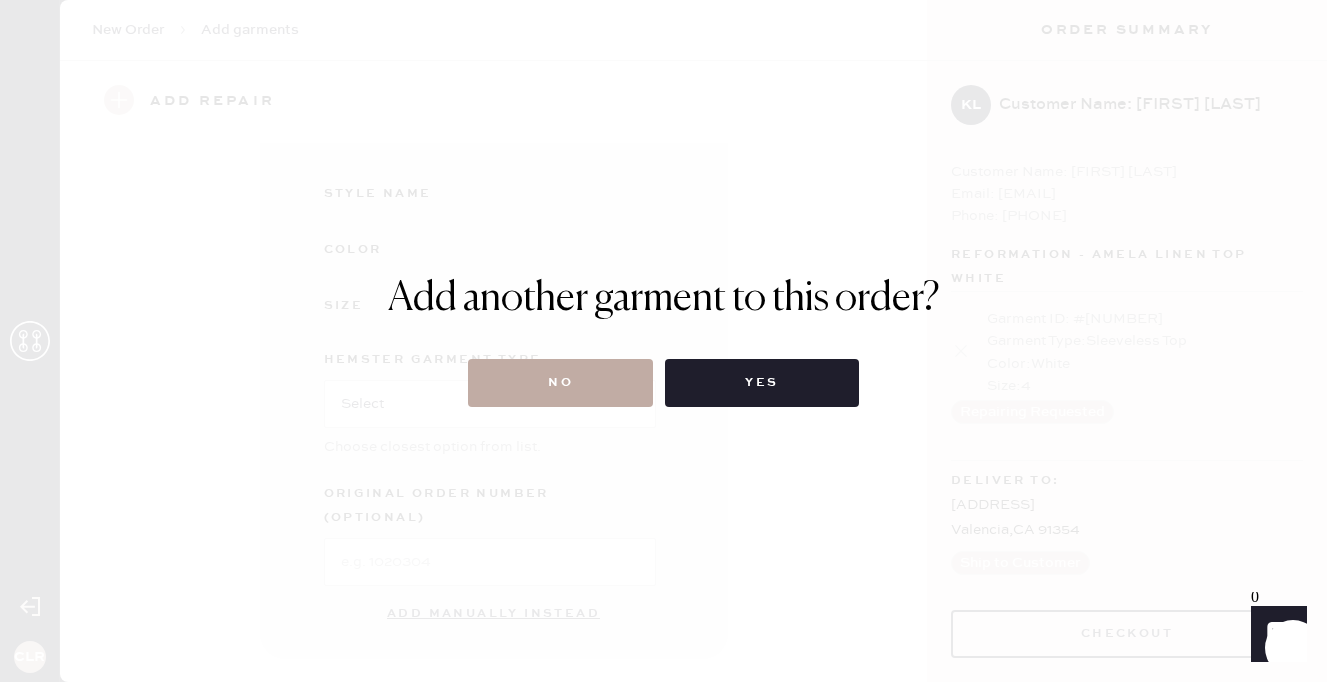 click on "No" at bounding box center (560, 383) 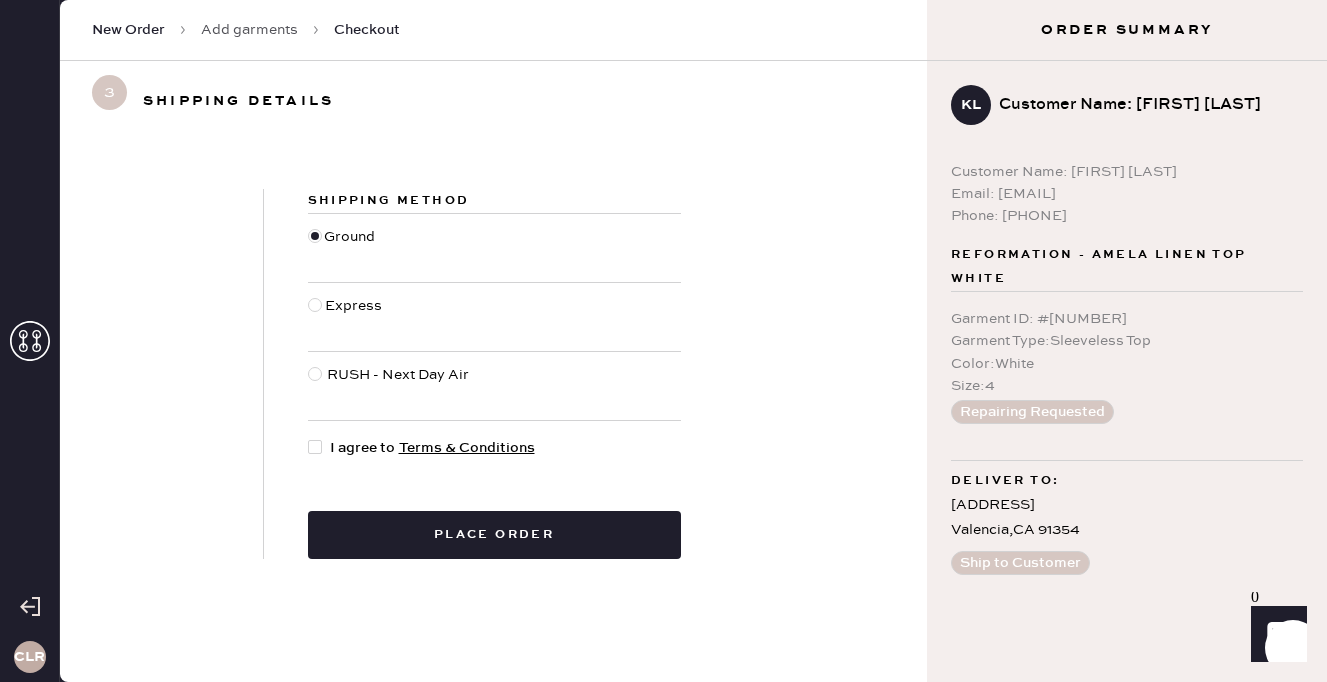 click at bounding box center [315, 447] 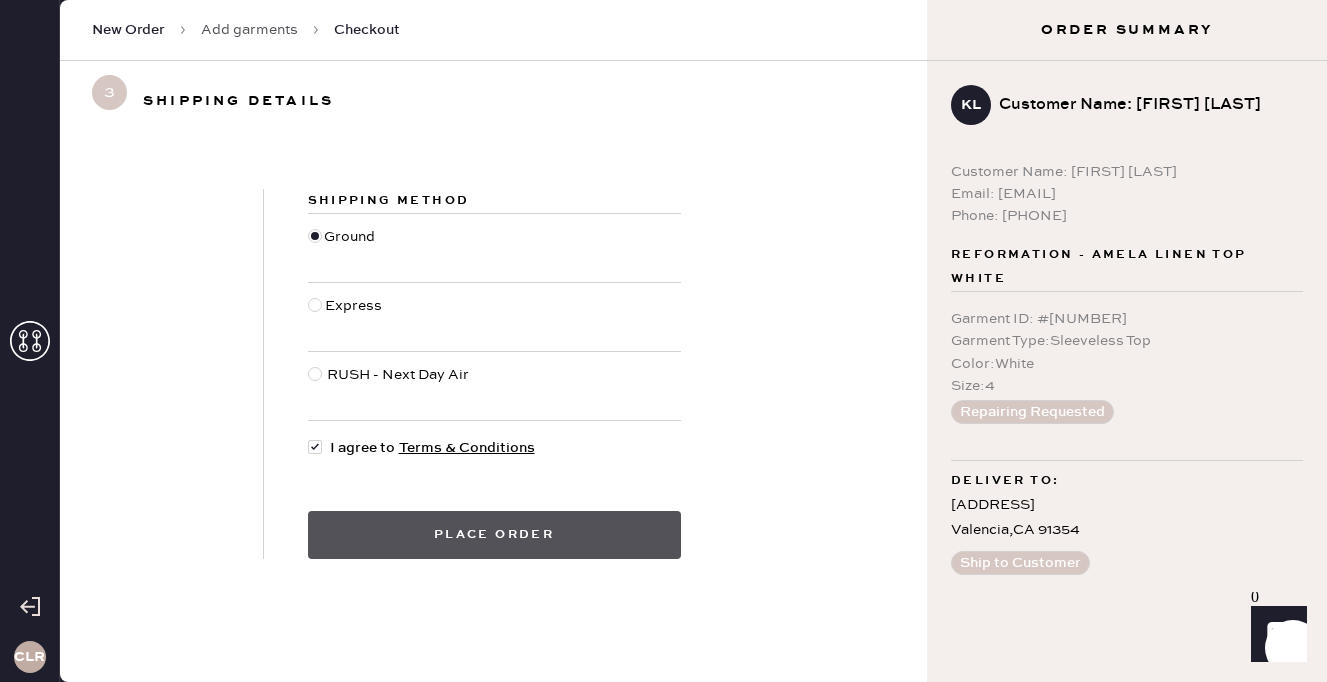 click on "Place order" at bounding box center [494, 535] 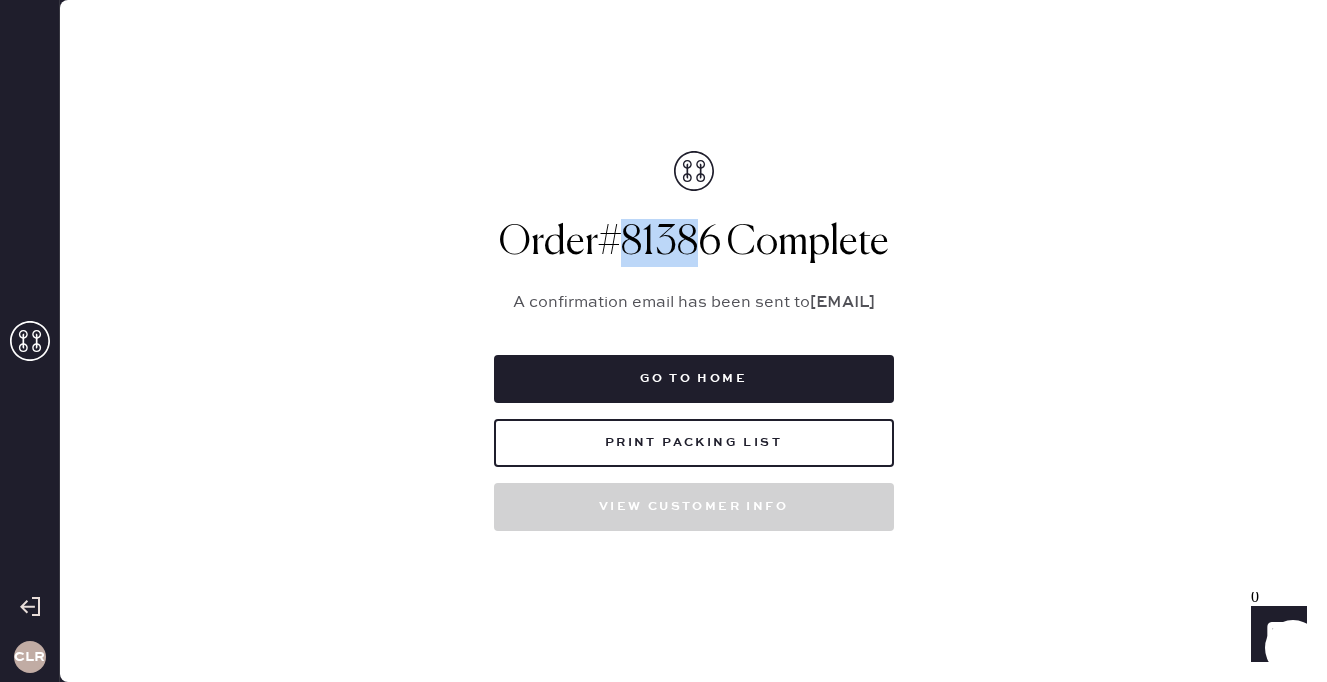 drag, startPoint x: 603, startPoint y: 240, endPoint x: 707, endPoint y: 240, distance: 104 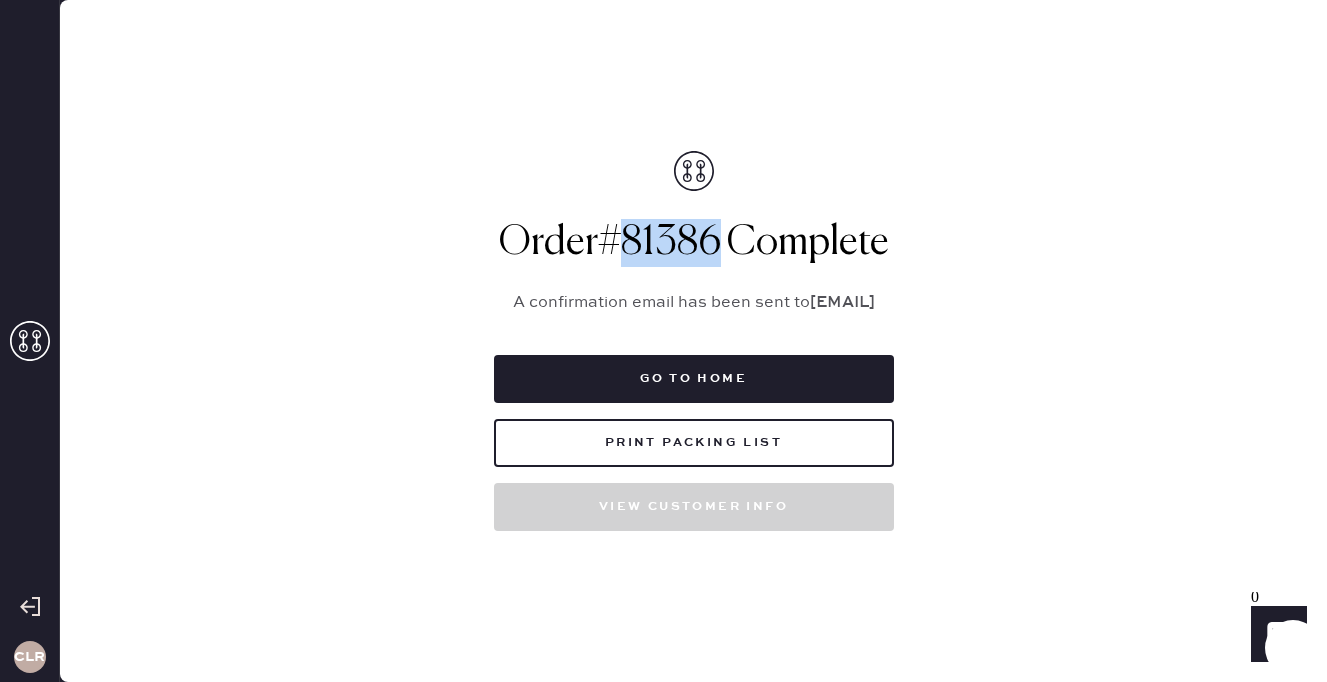 drag, startPoint x: 722, startPoint y: 244, endPoint x: 605, endPoint y: 241, distance: 117.03845 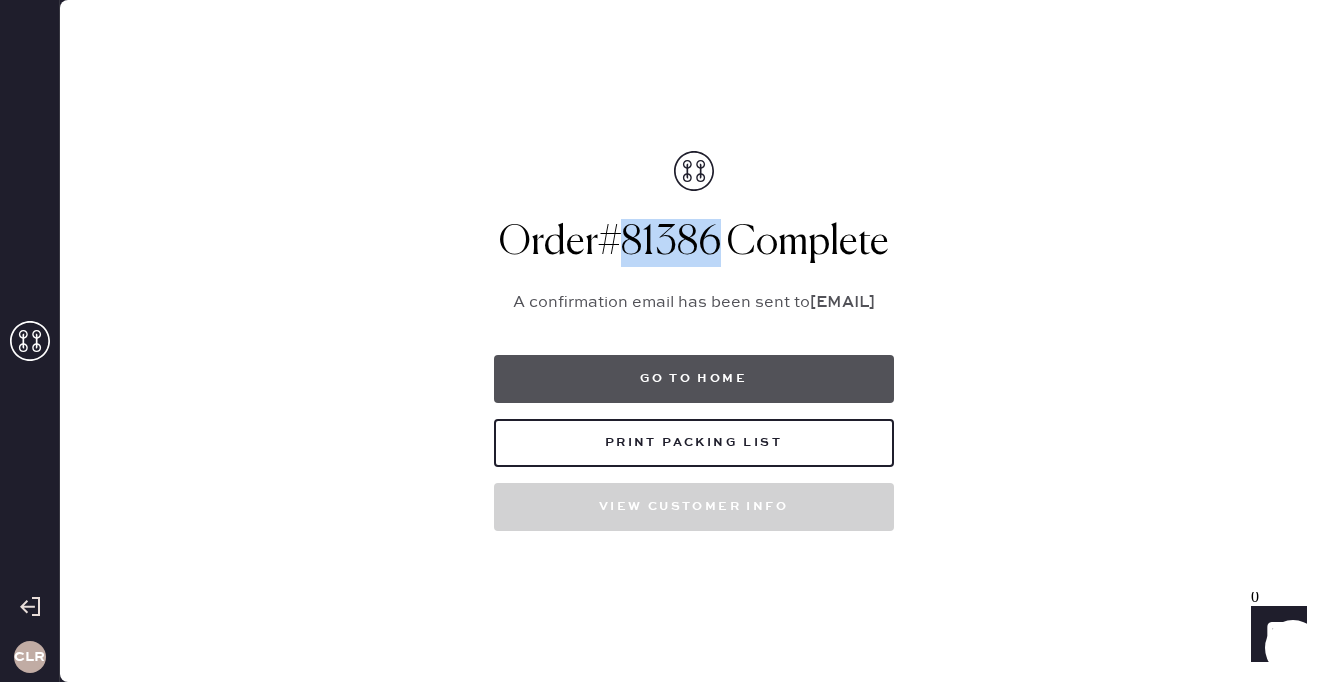 click on "Go to home" at bounding box center [694, 379] 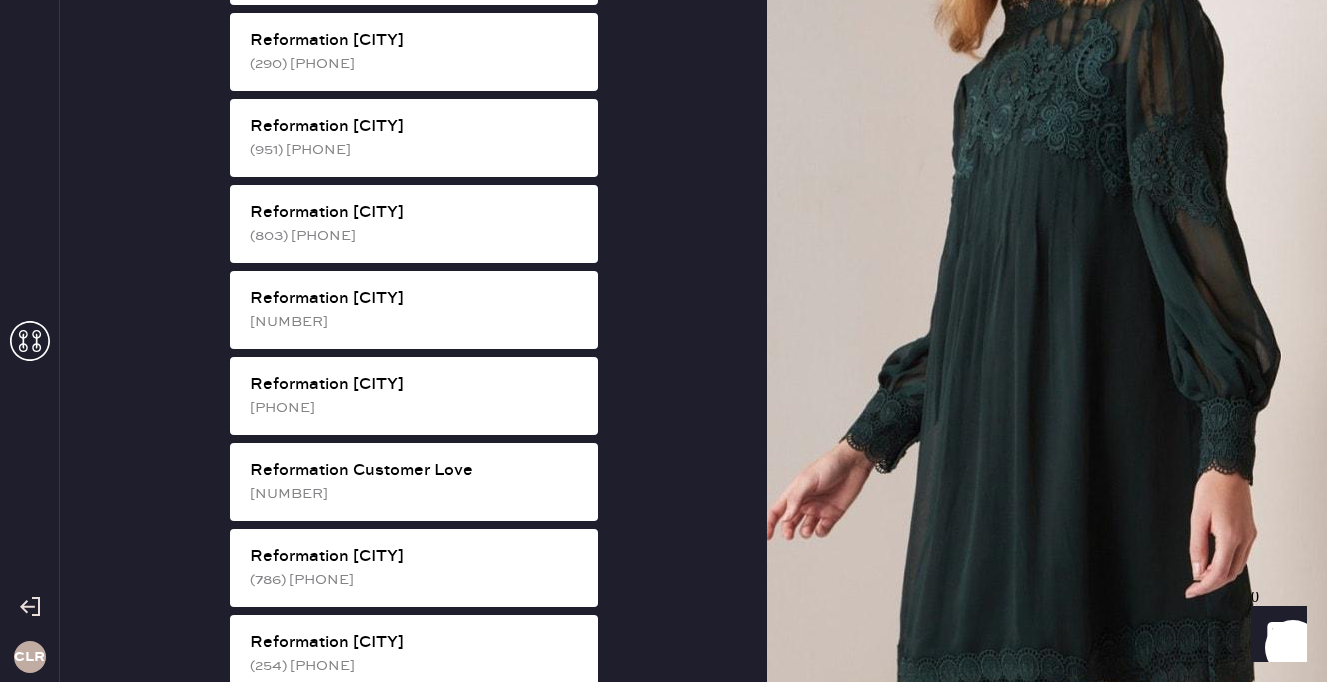scroll, scrollTop: 633, scrollLeft: 0, axis: vertical 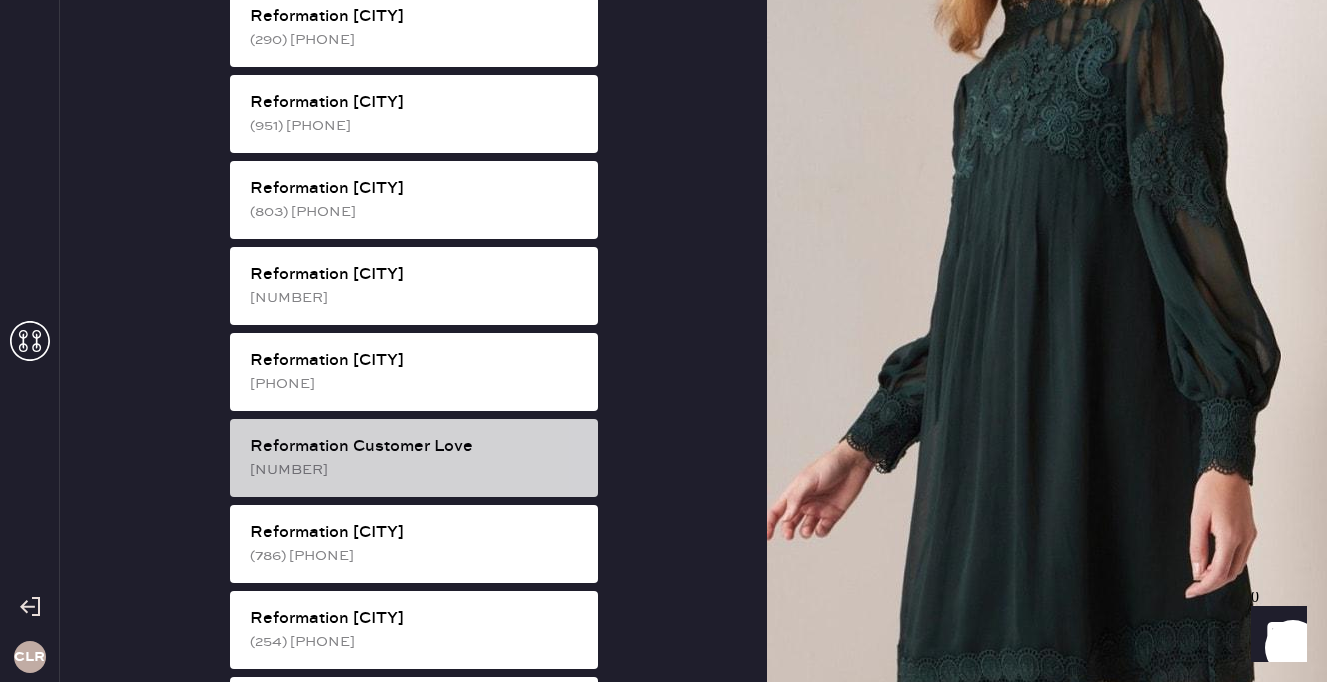 click on "[NUMBER]" at bounding box center [416, 470] 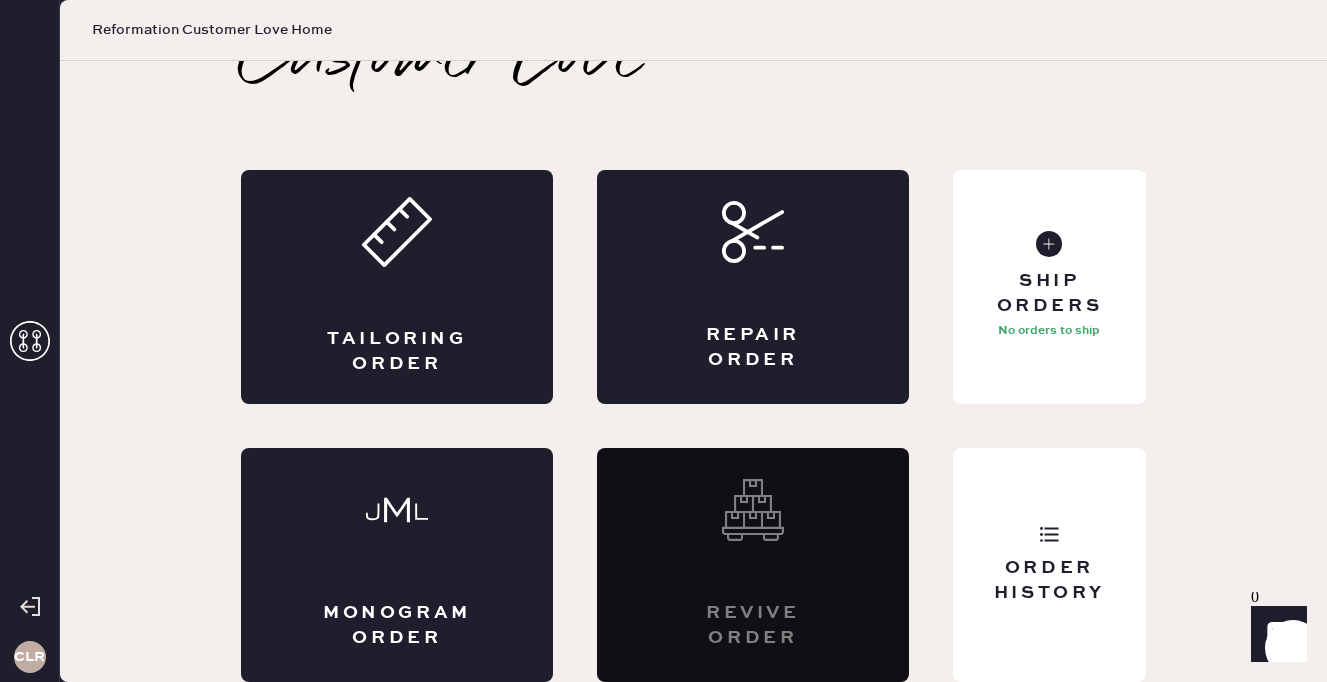 scroll, scrollTop: 43, scrollLeft: 0, axis: vertical 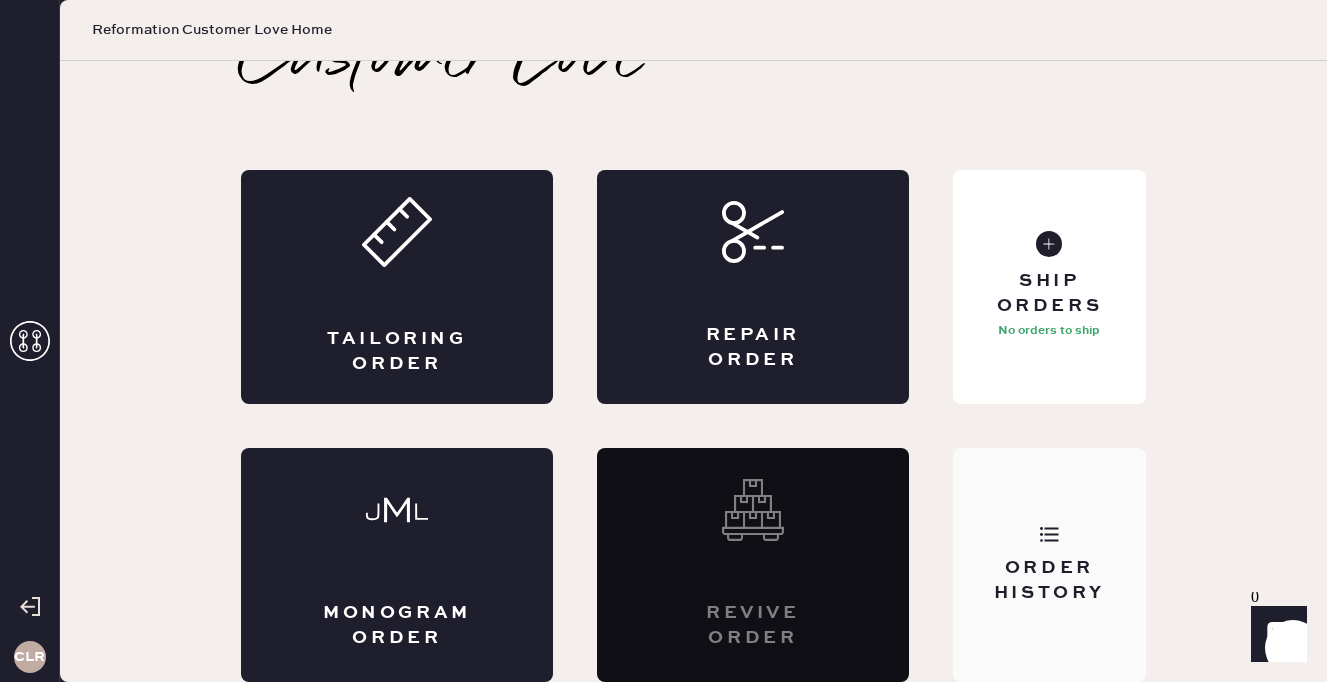 click on "Order History" at bounding box center [1049, 565] 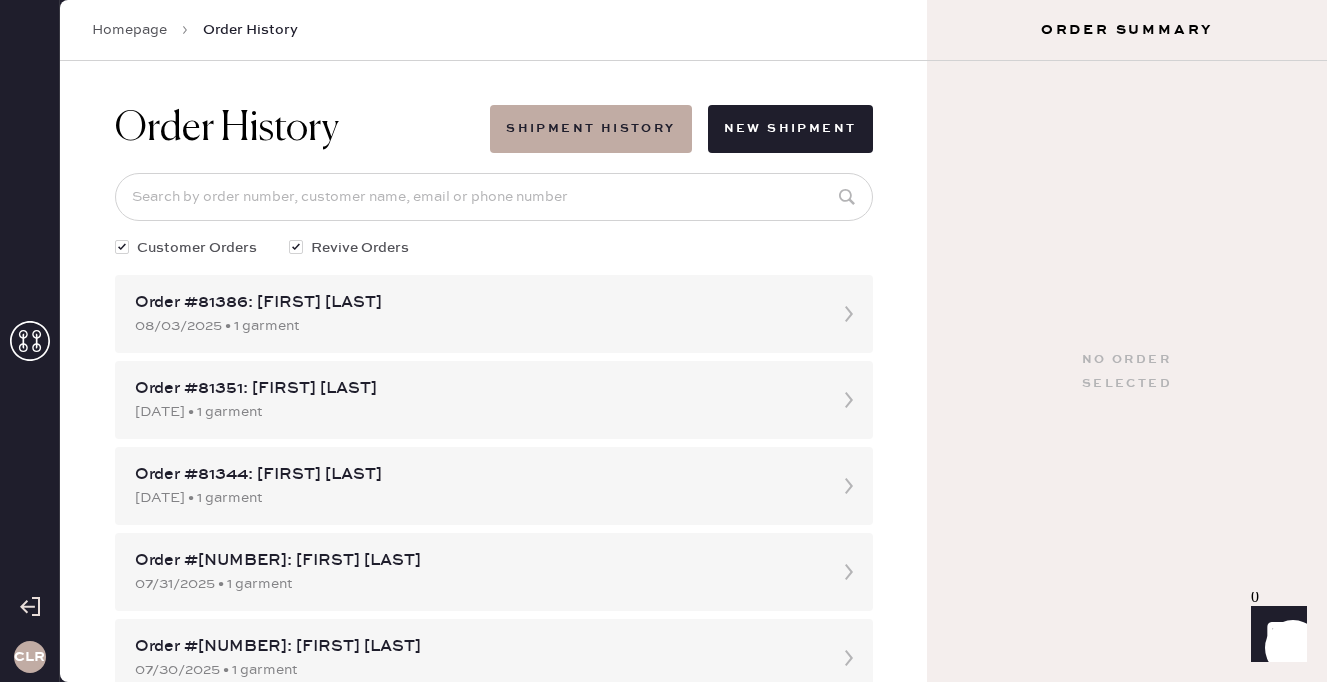 click 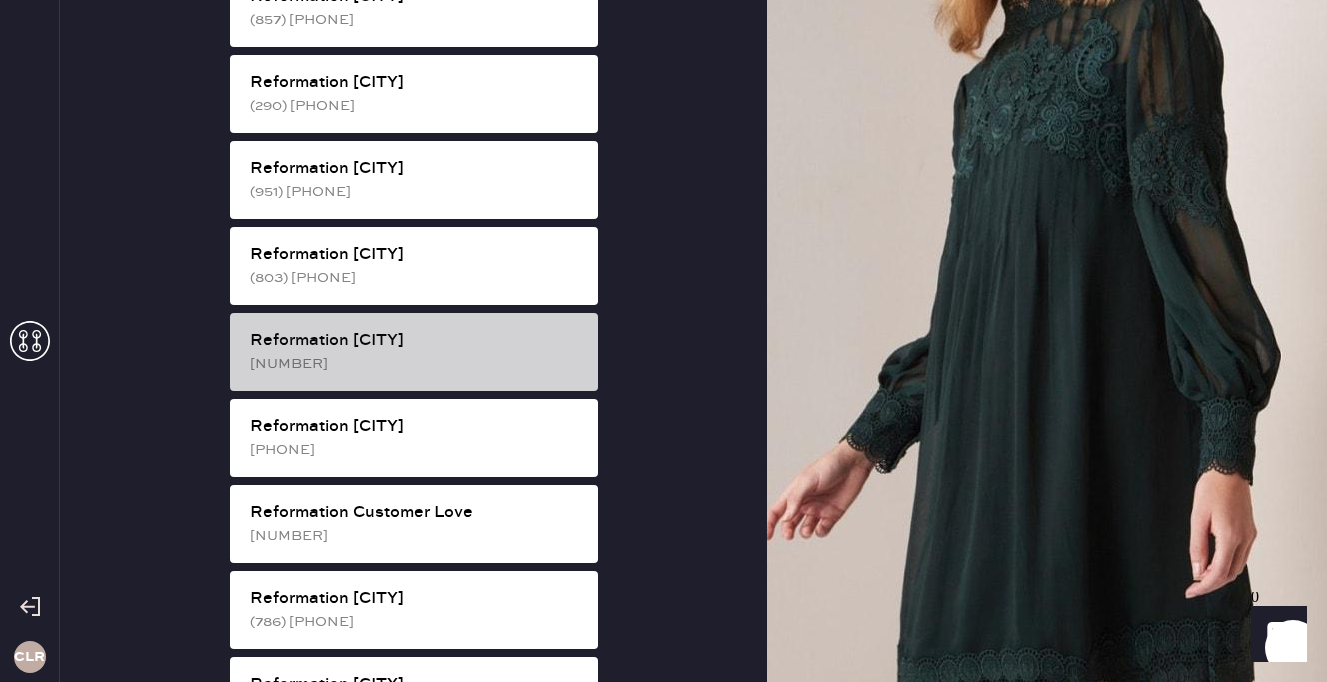 scroll, scrollTop: 566, scrollLeft: 0, axis: vertical 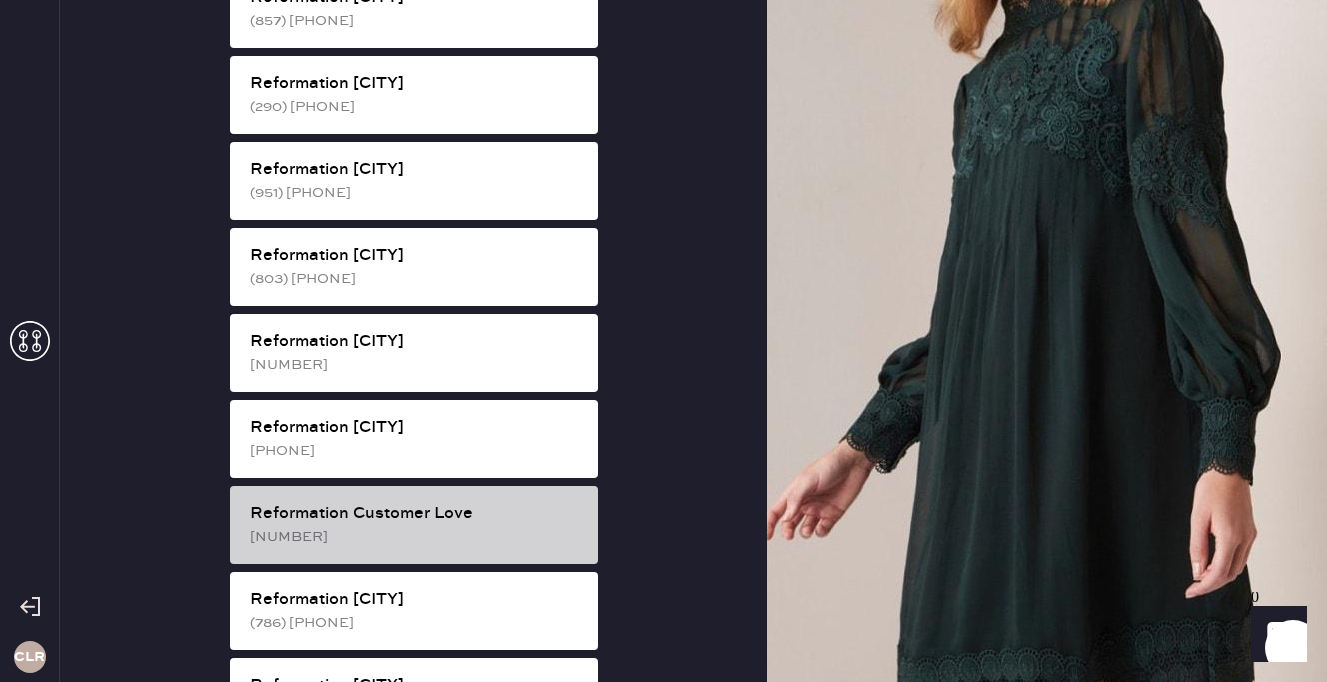 click on "[NUMBER]" at bounding box center (416, 537) 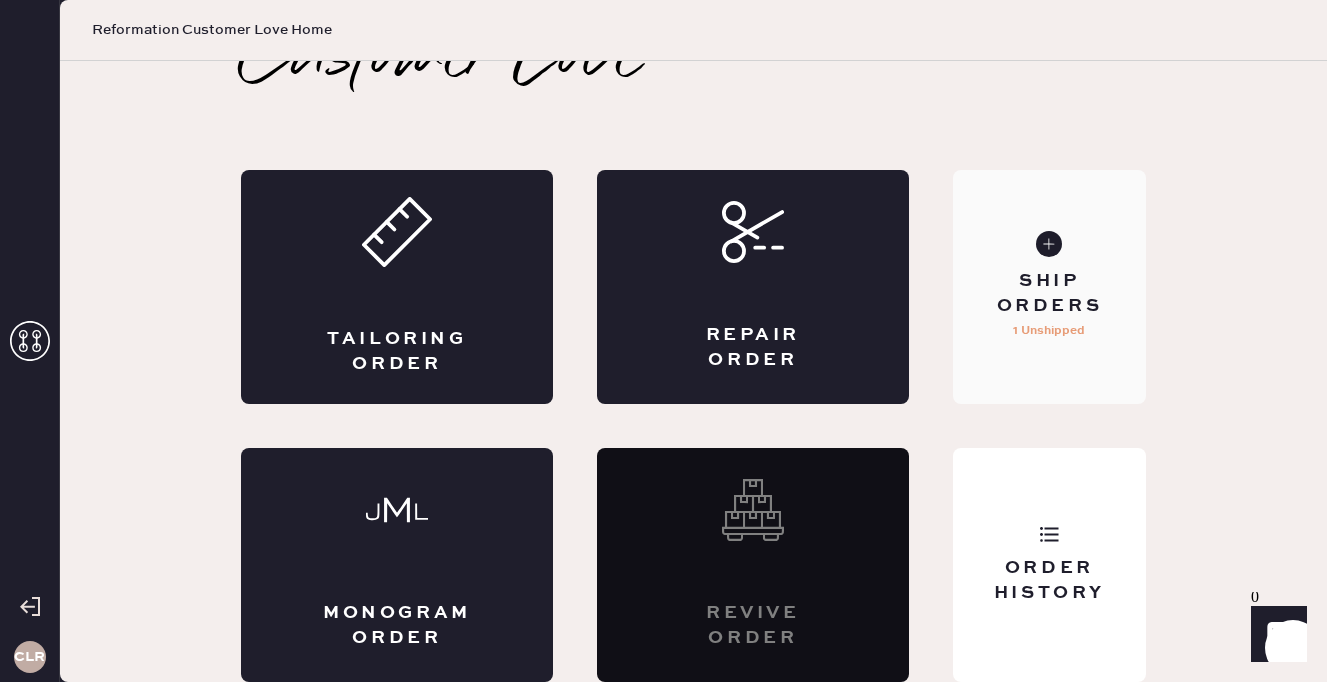 click on "Ship Orders 1 Unshipped" at bounding box center (1049, 287) 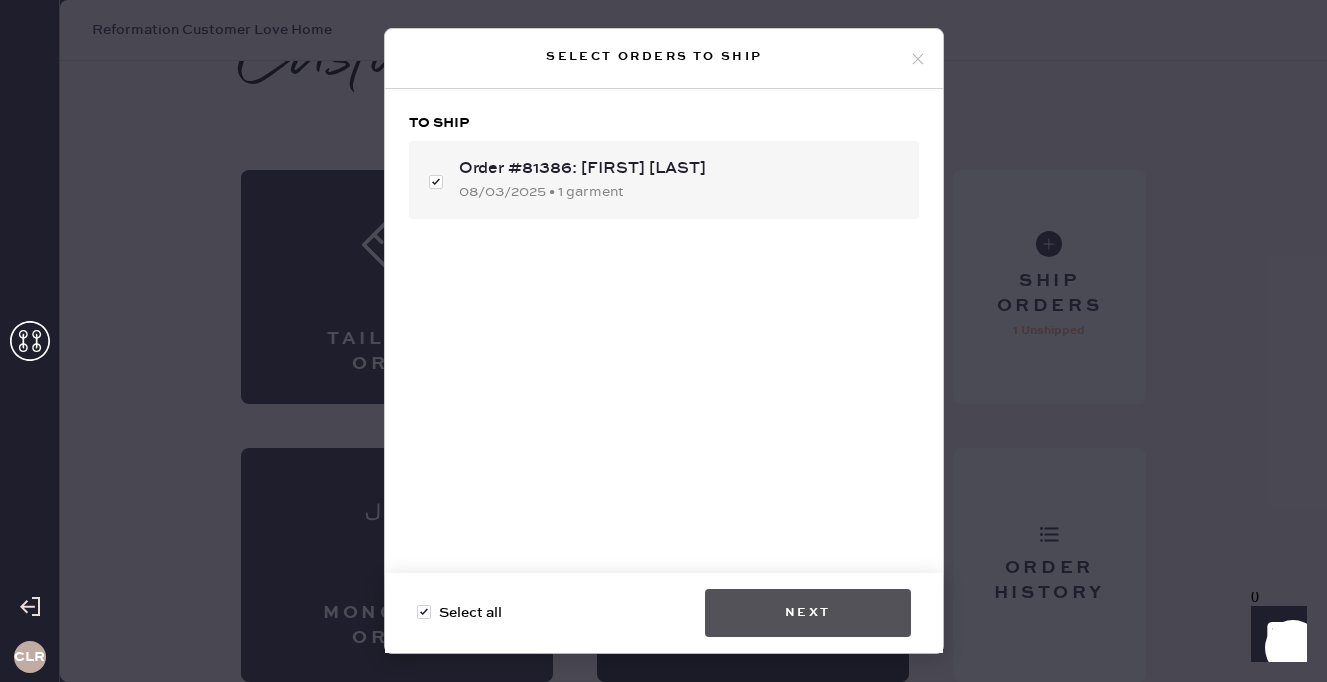 click on "Next" at bounding box center [808, 613] 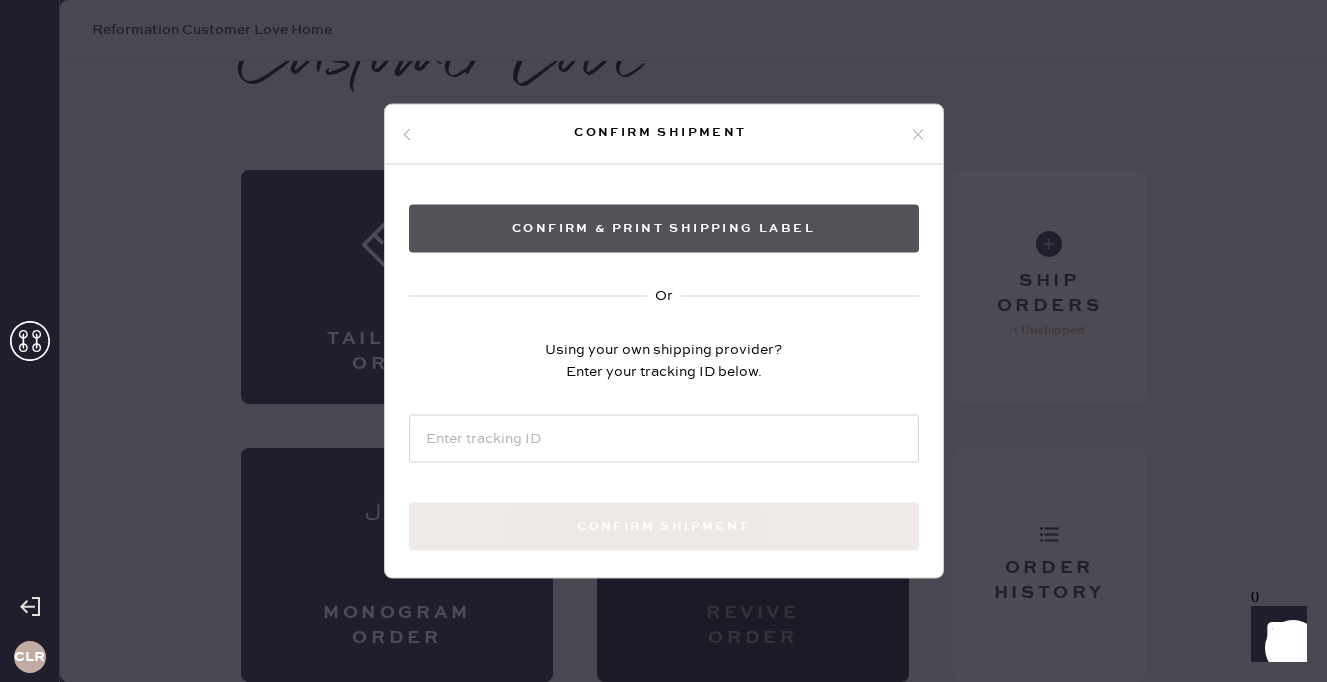 click on "Confirm & Print shipping label" at bounding box center [664, 229] 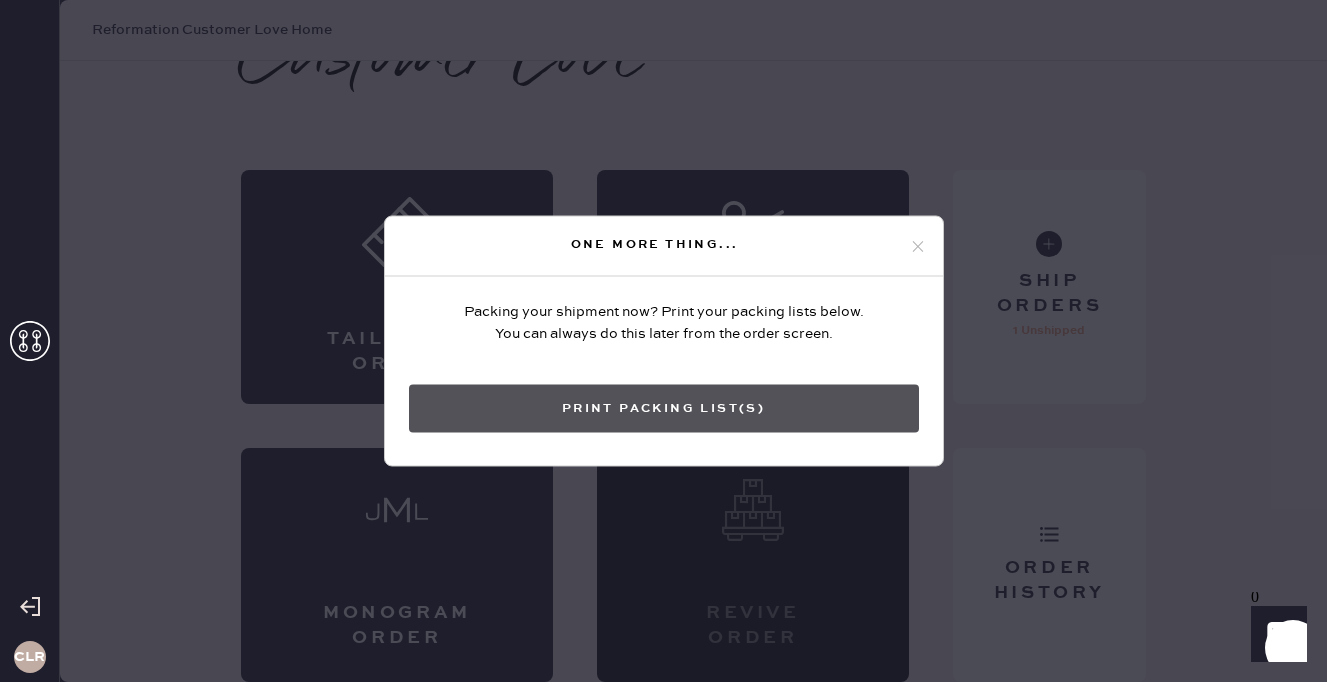 click on "Print Packing List(s)" at bounding box center [664, 409] 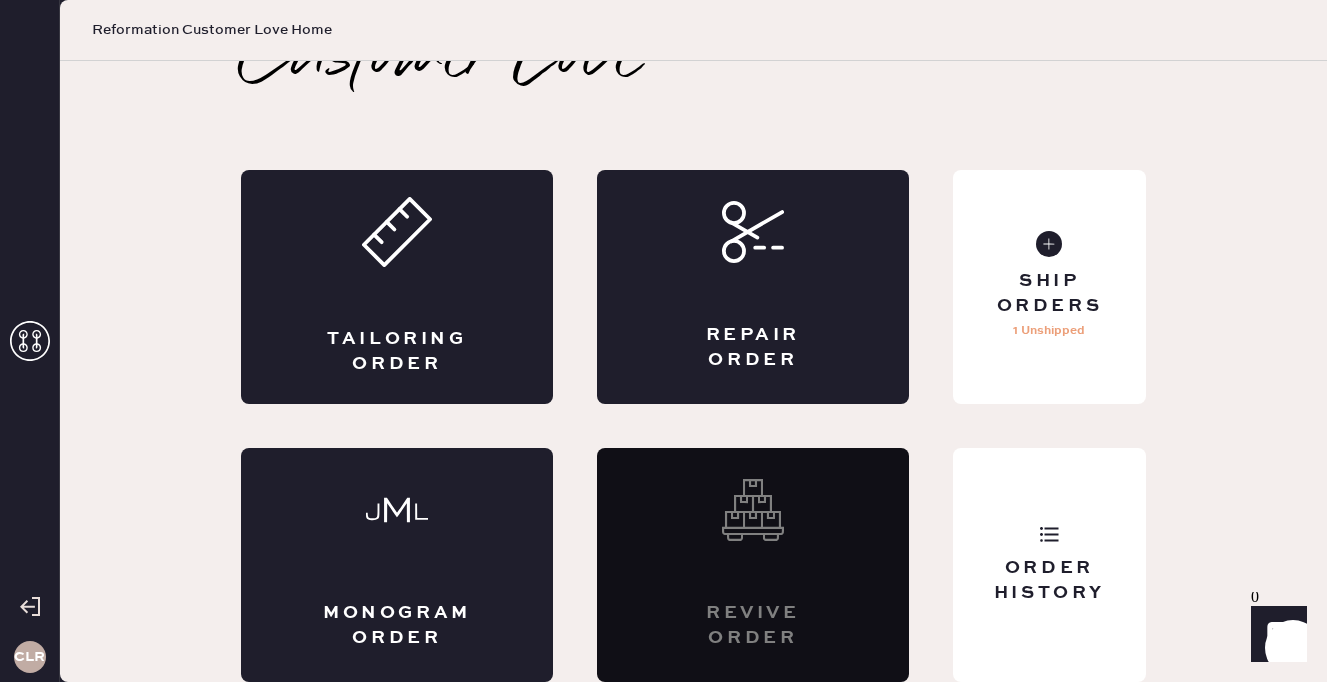 scroll, scrollTop: 0, scrollLeft: 0, axis: both 